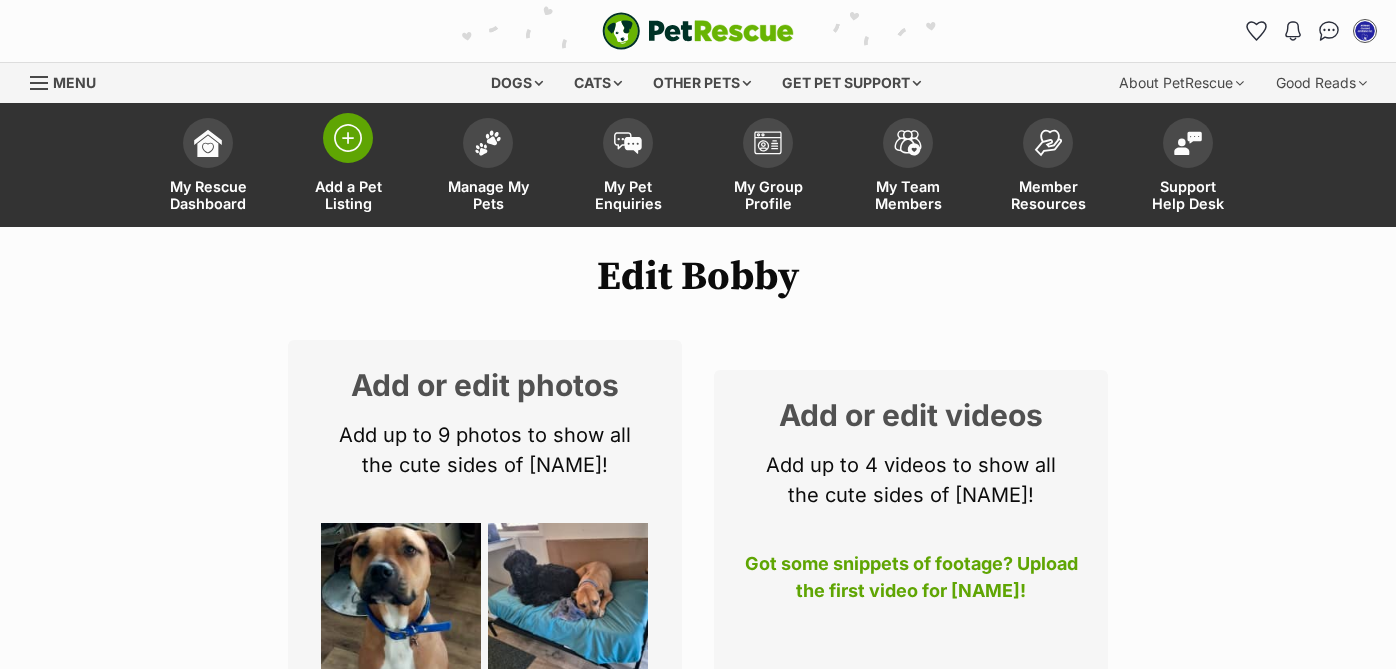scroll, scrollTop: 0, scrollLeft: 0, axis: both 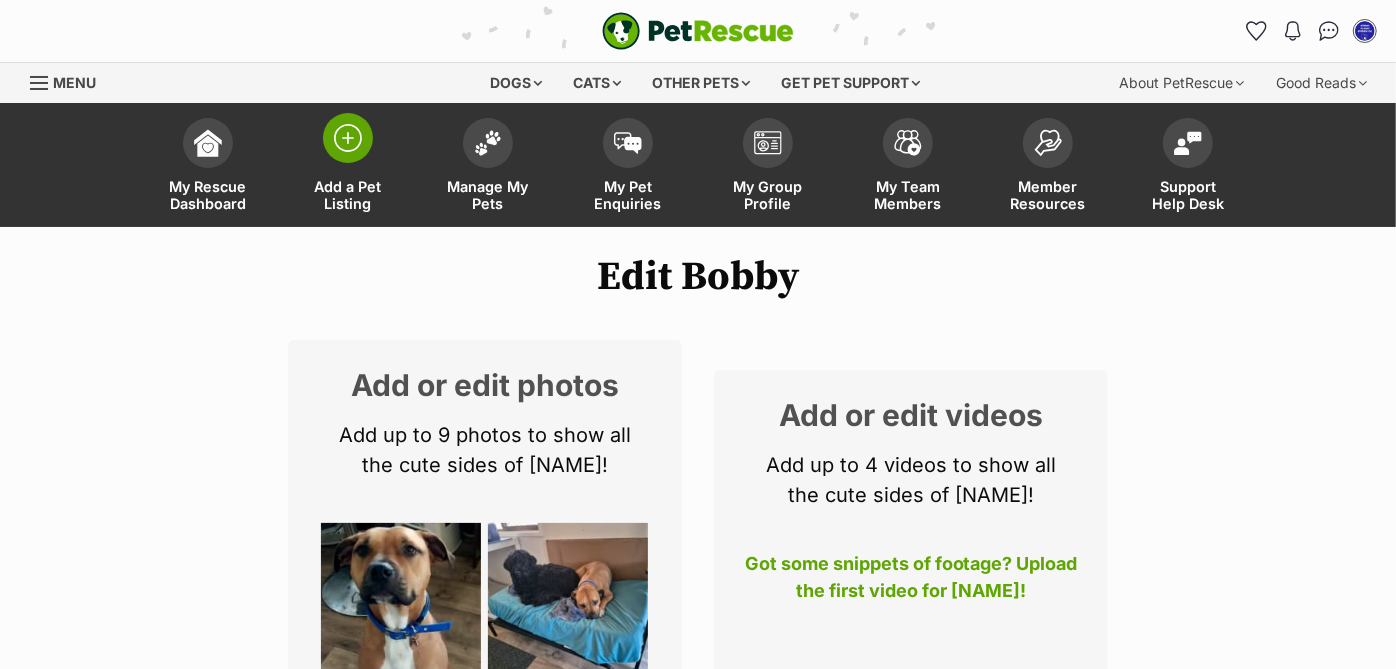 click at bounding box center [348, 138] 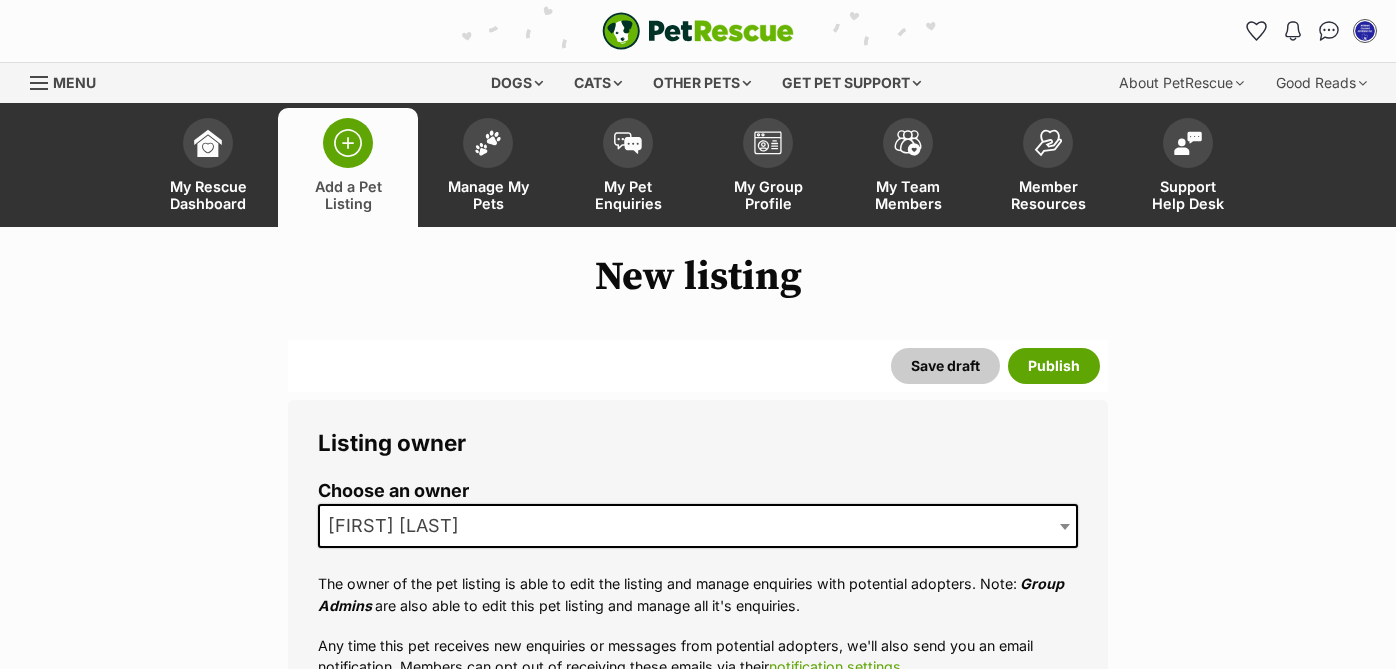 scroll, scrollTop: 0, scrollLeft: 0, axis: both 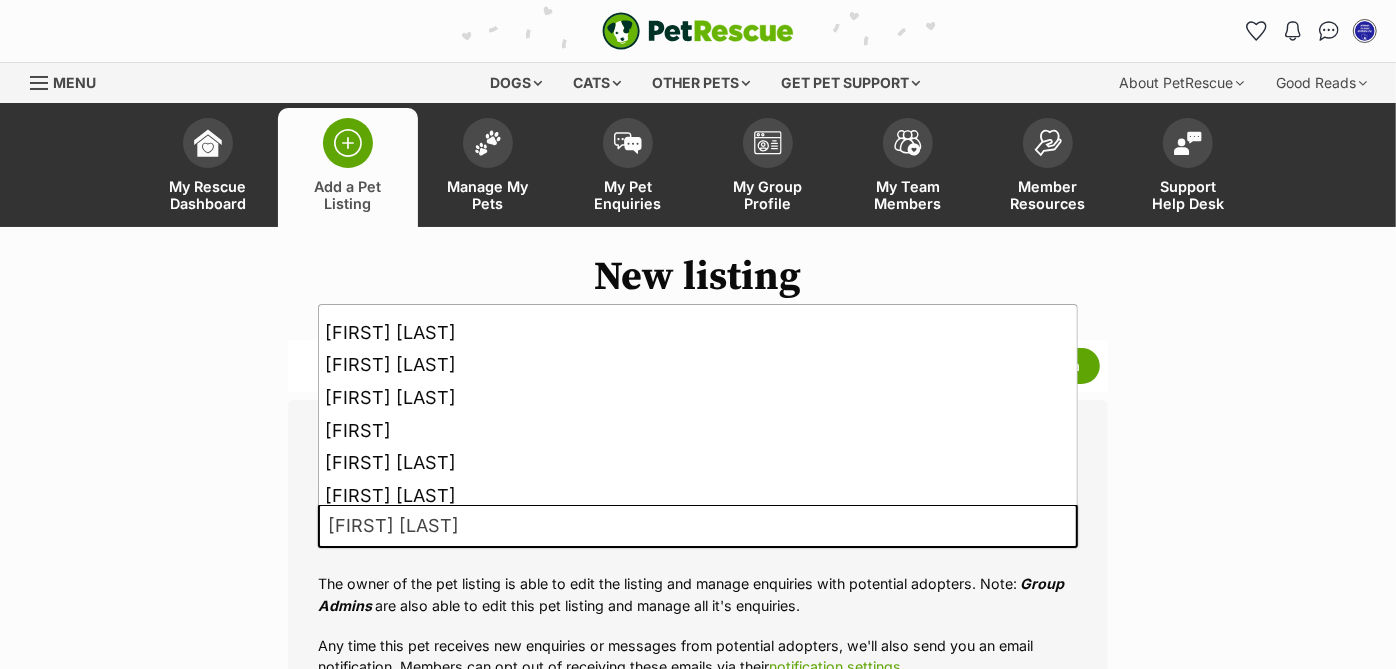 click on "[FIRST] [LAST]" at bounding box center (698, 526) 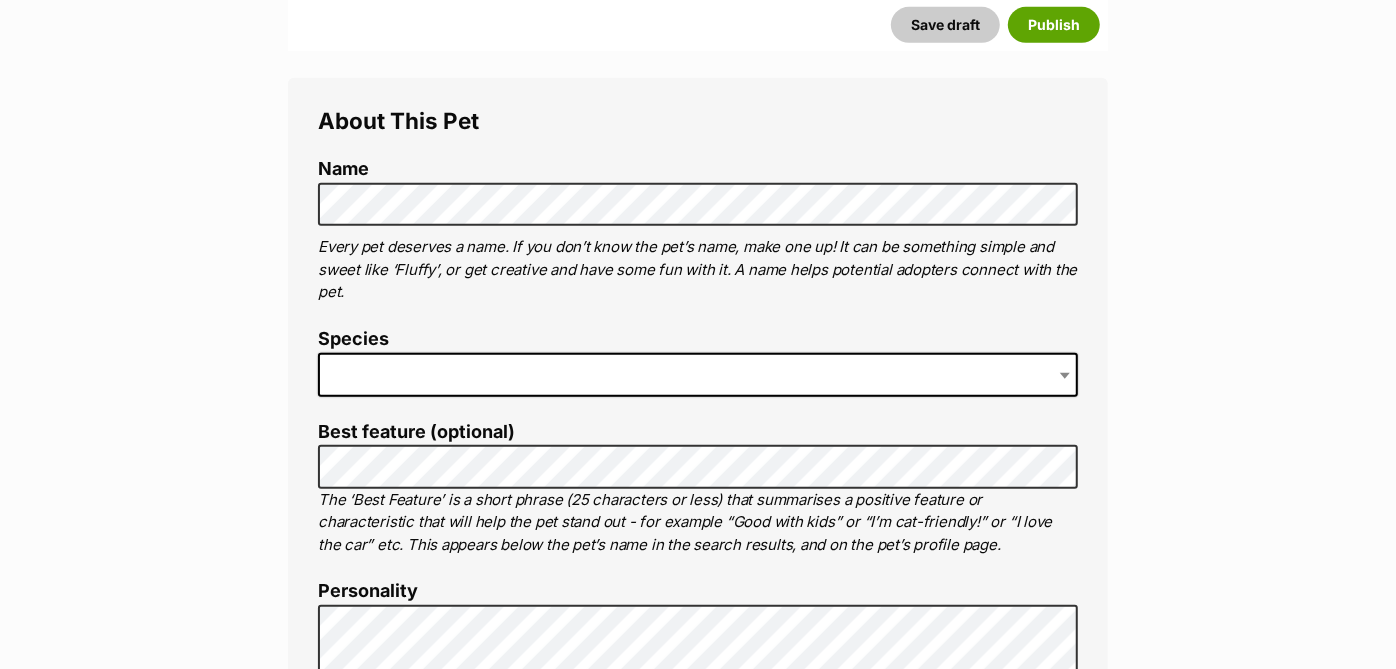 scroll, scrollTop: 639, scrollLeft: 0, axis: vertical 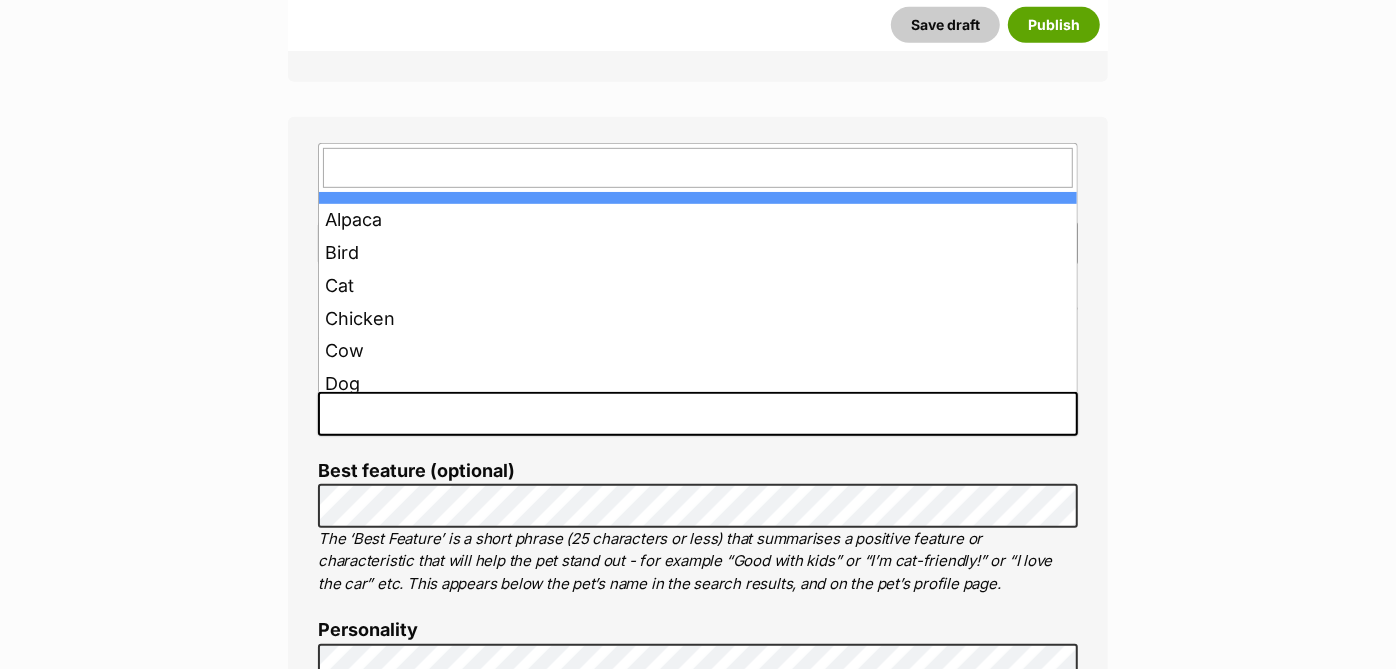 click at bounding box center [698, 414] 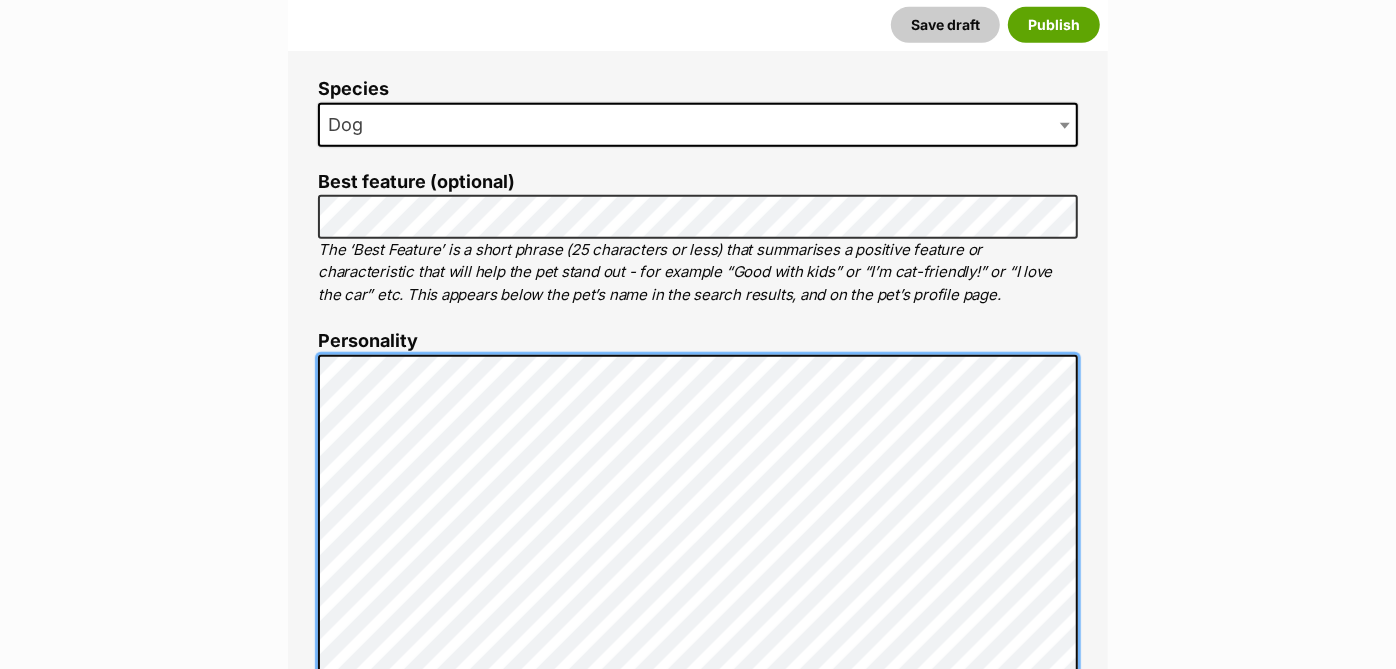 scroll, scrollTop: 1205, scrollLeft: 0, axis: vertical 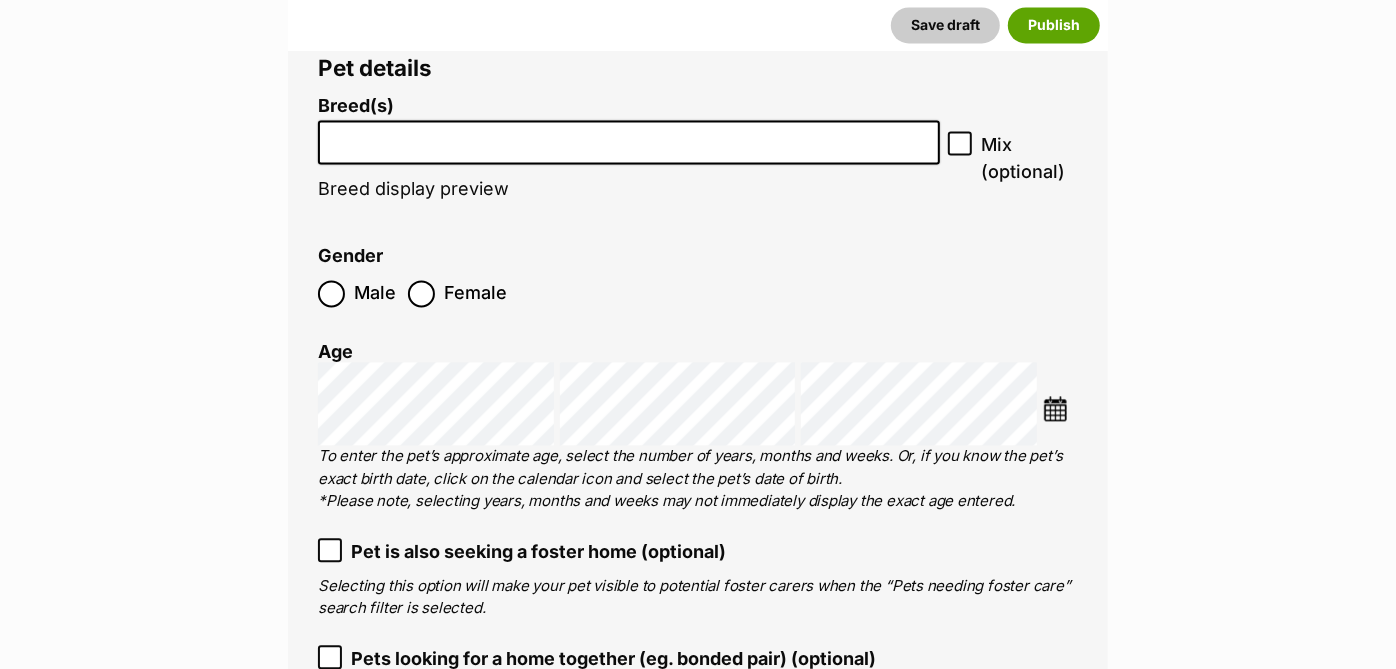 click at bounding box center [629, 137] 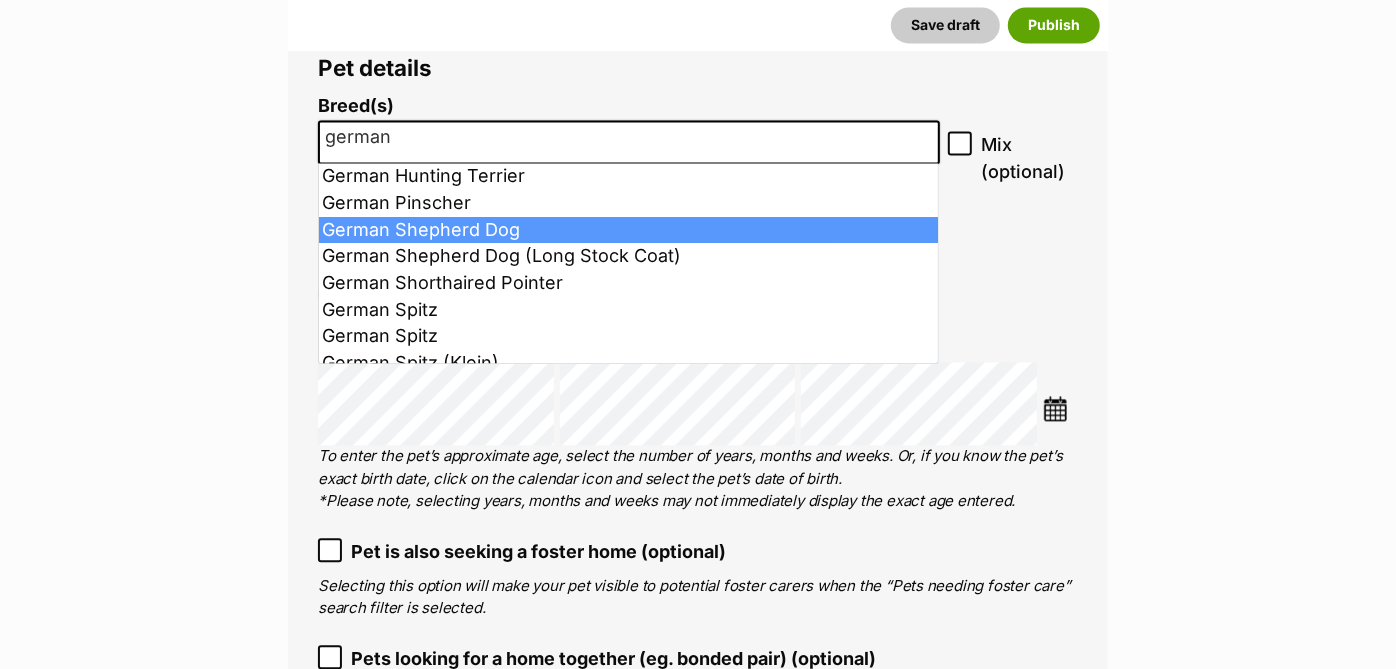 type on "german" 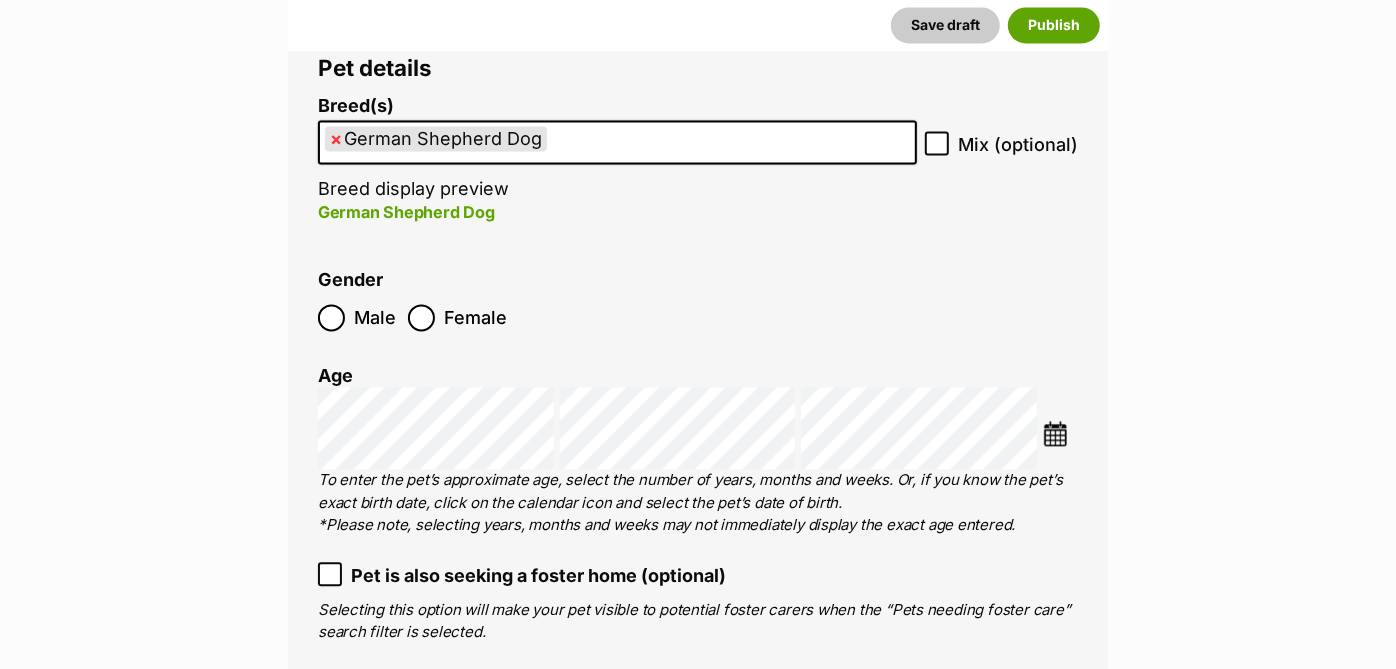 click on "× German Shepherd Dog" at bounding box center (617, 142) 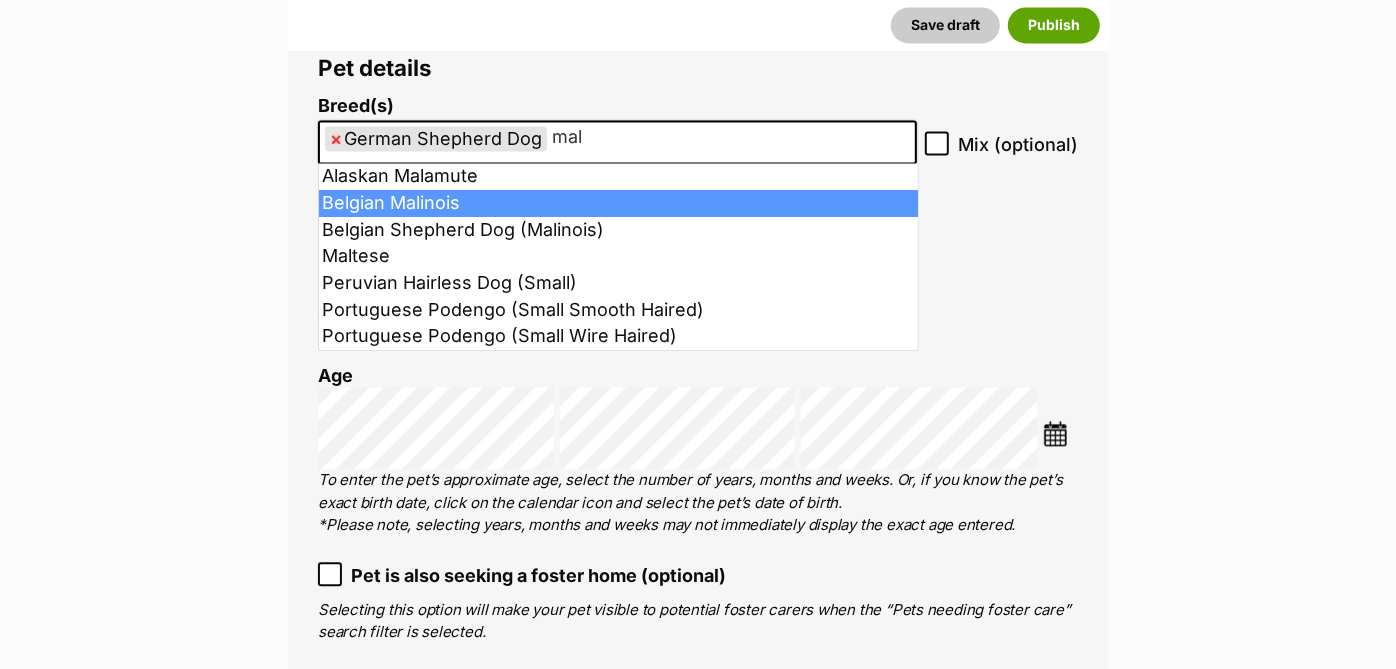 type on "mal" 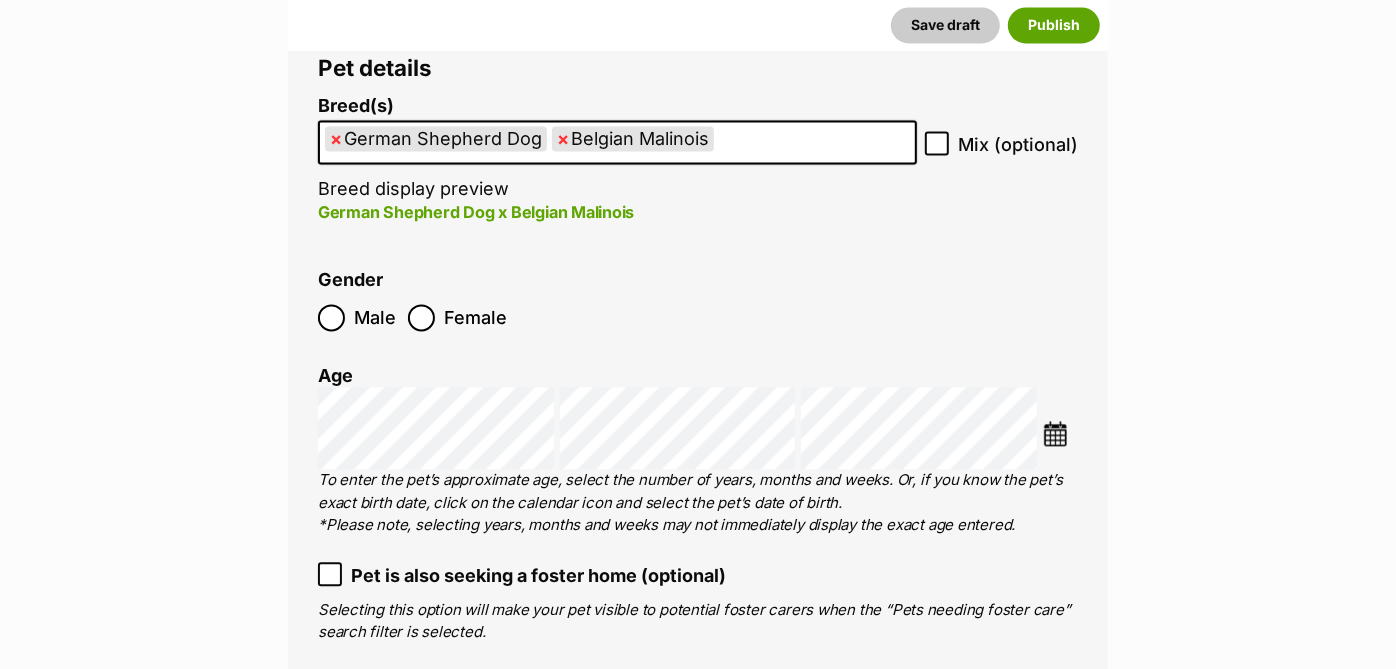 click 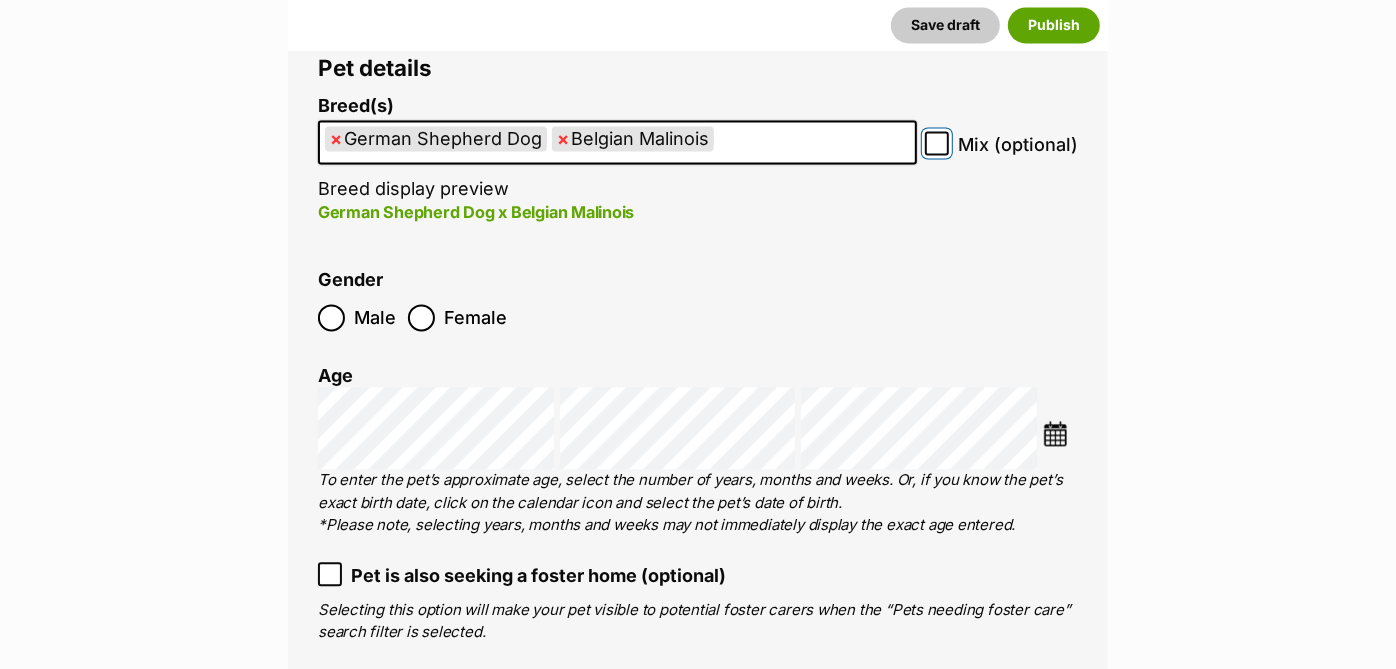 click on "Mix (optional)" at bounding box center (937, 143) 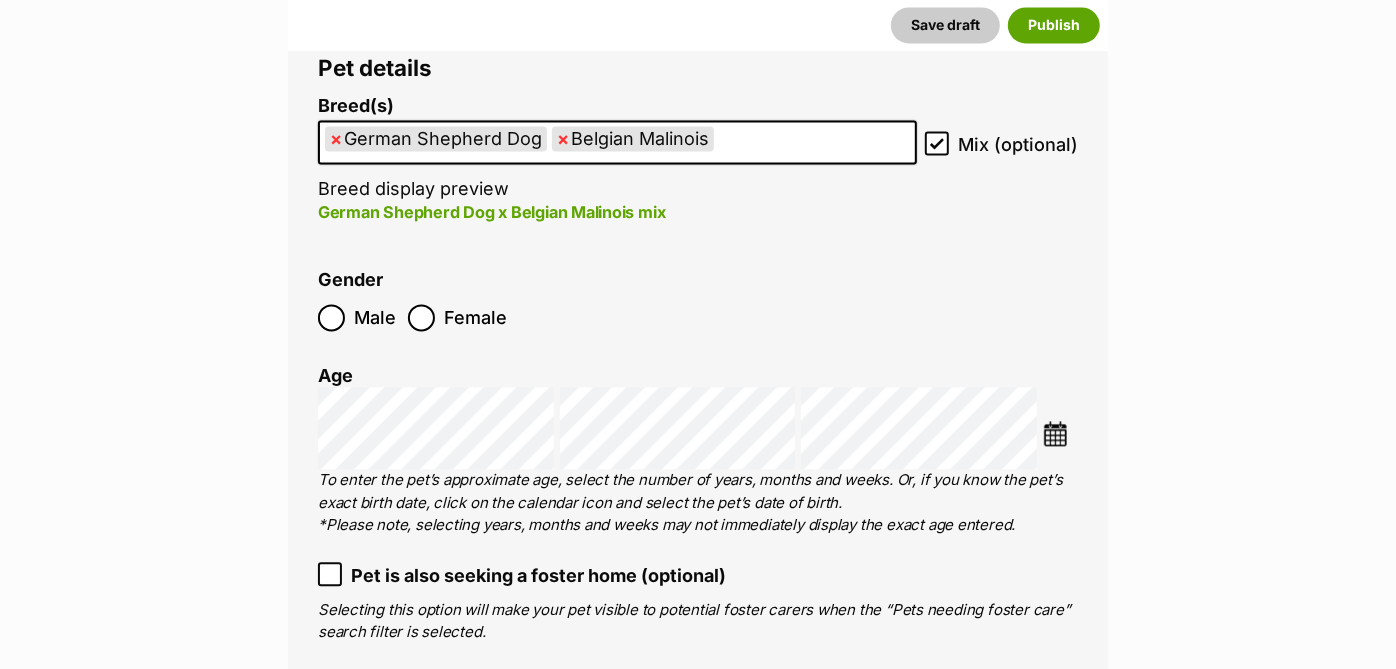 click at bounding box center [1055, 433] 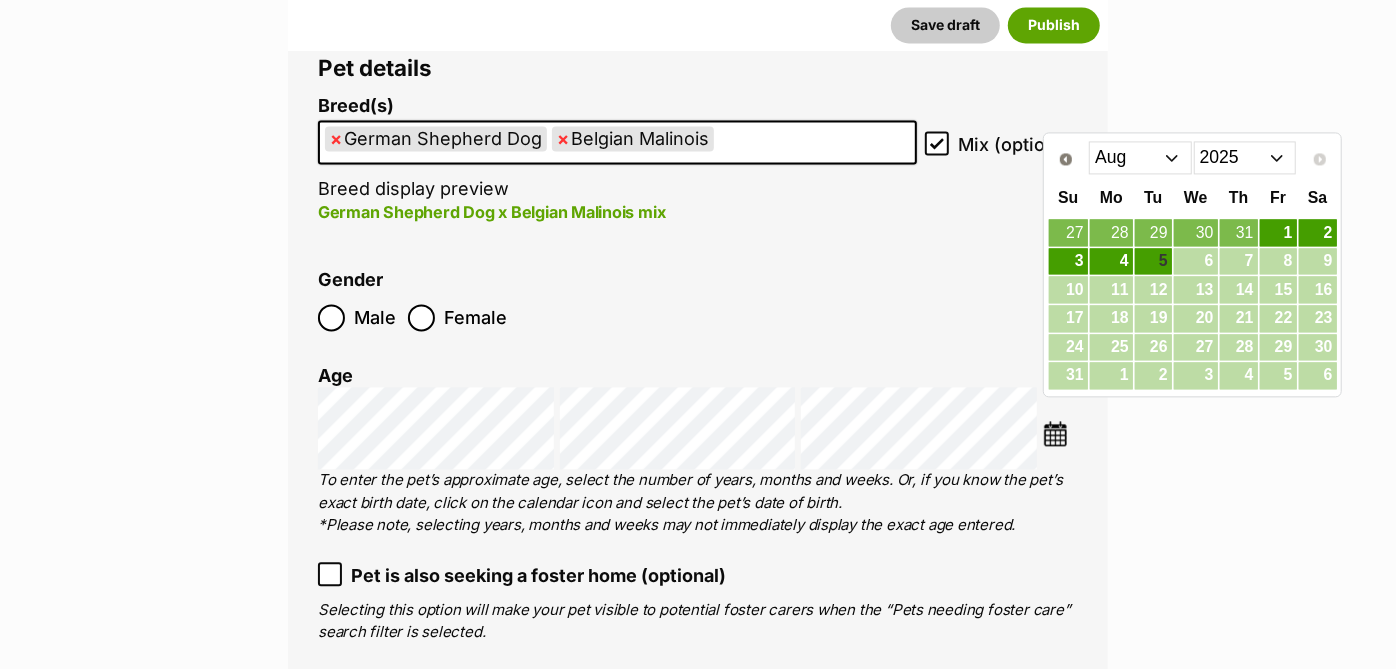 click on "2015 2016 2017 2018 2019 2020 2021 2022 2023 2024 2025" at bounding box center [1245, 157] 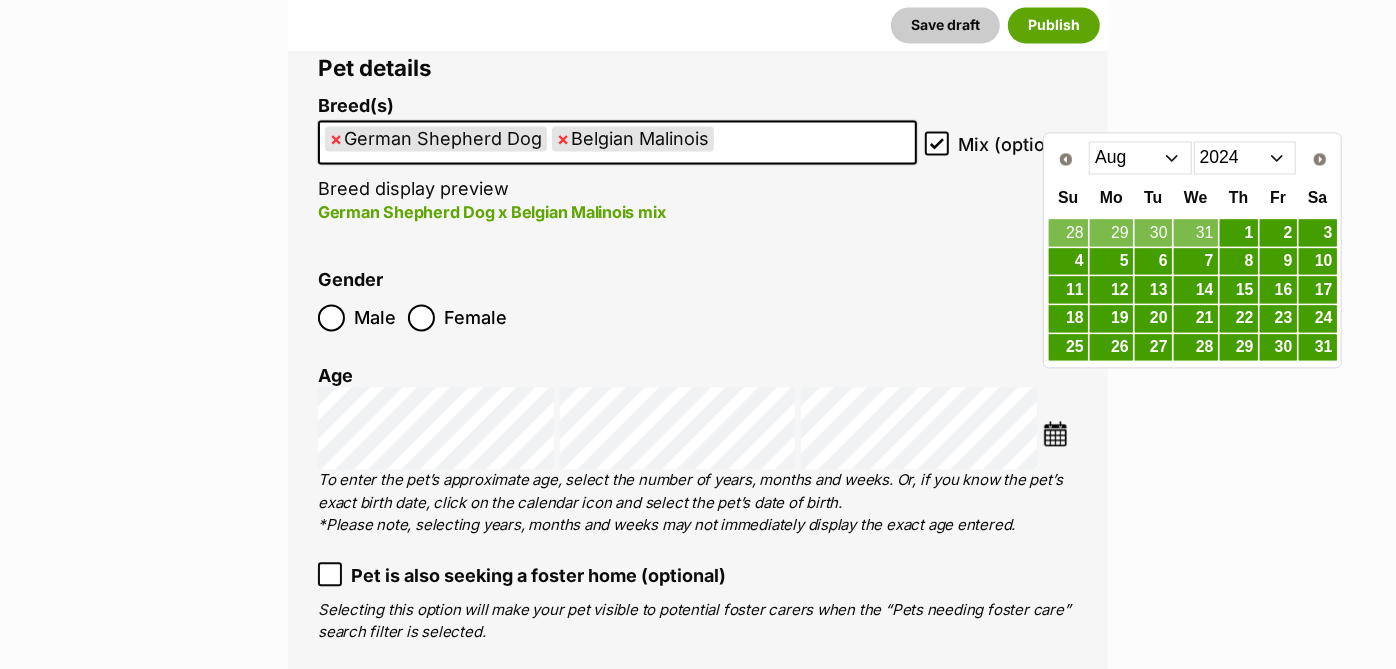 click on "Jan Feb Mar Apr May Jun Jul Aug Sep Oct Nov Dec" at bounding box center (1140, 157) 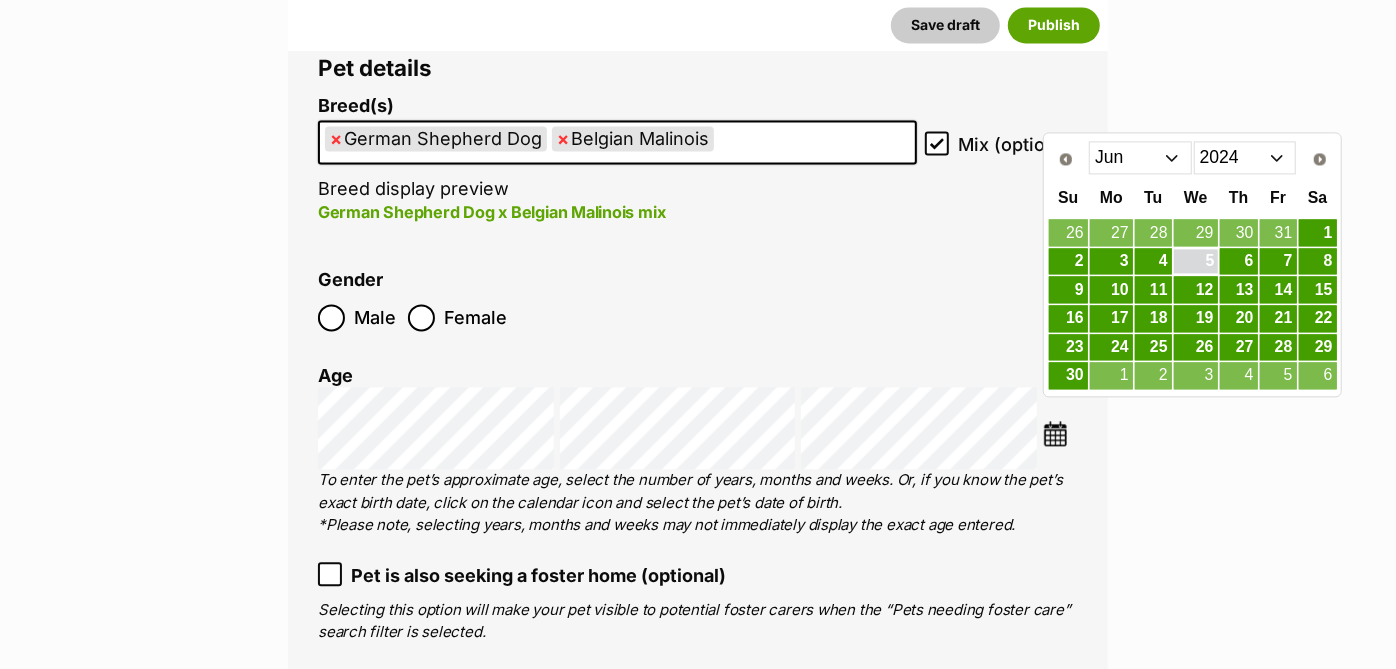 click on "5" at bounding box center [1196, 261] 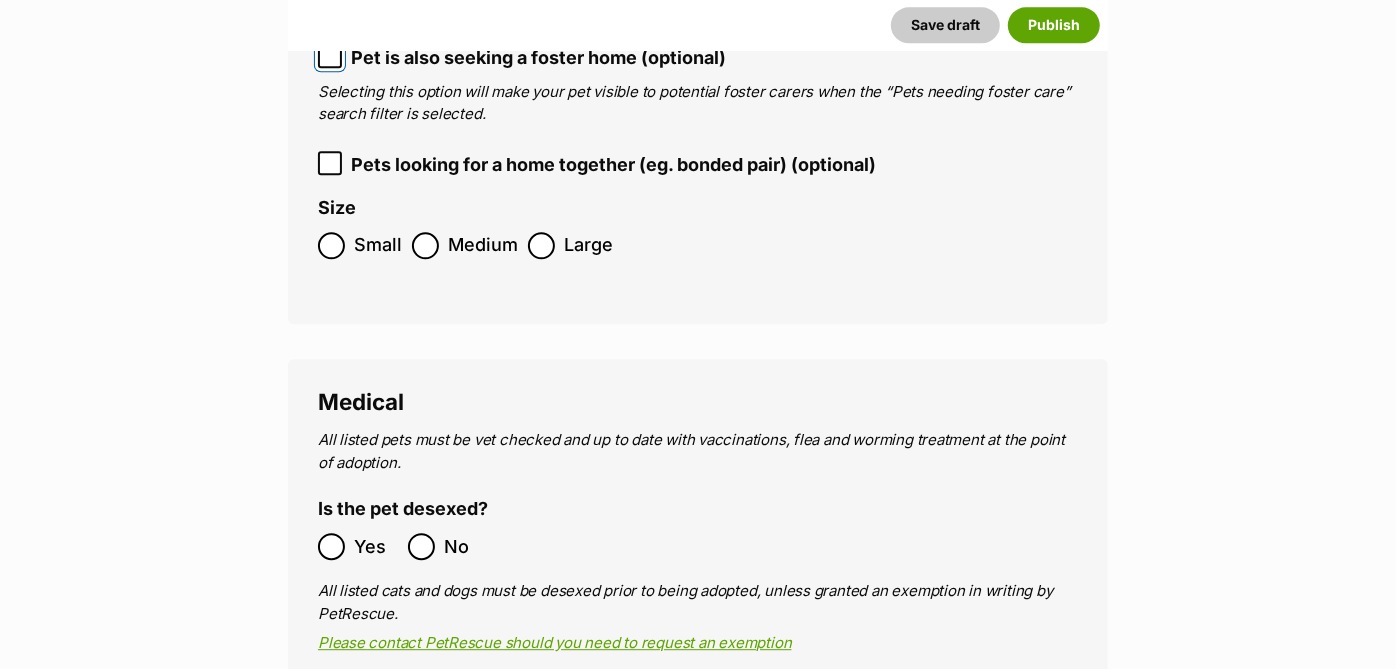 scroll, scrollTop: 3154, scrollLeft: 0, axis: vertical 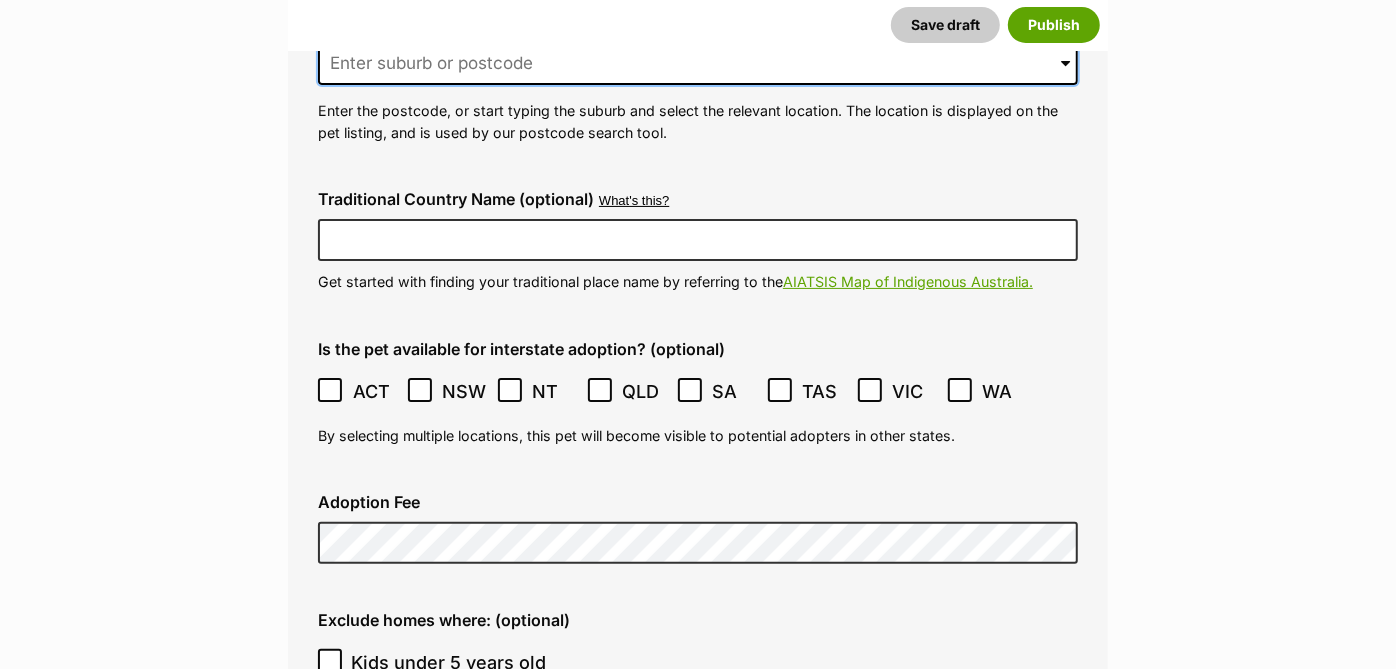 click at bounding box center [698, 64] 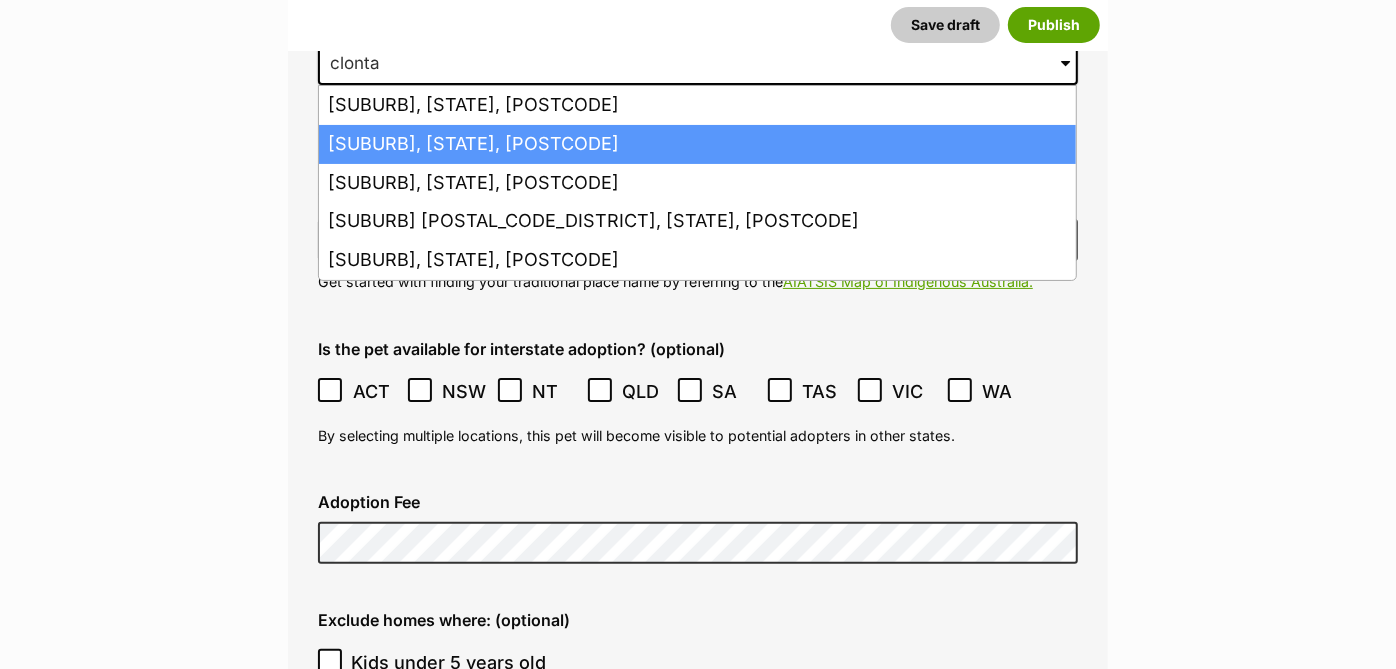 click on "Clontarf, Queensland, 4019" at bounding box center [697, 144] 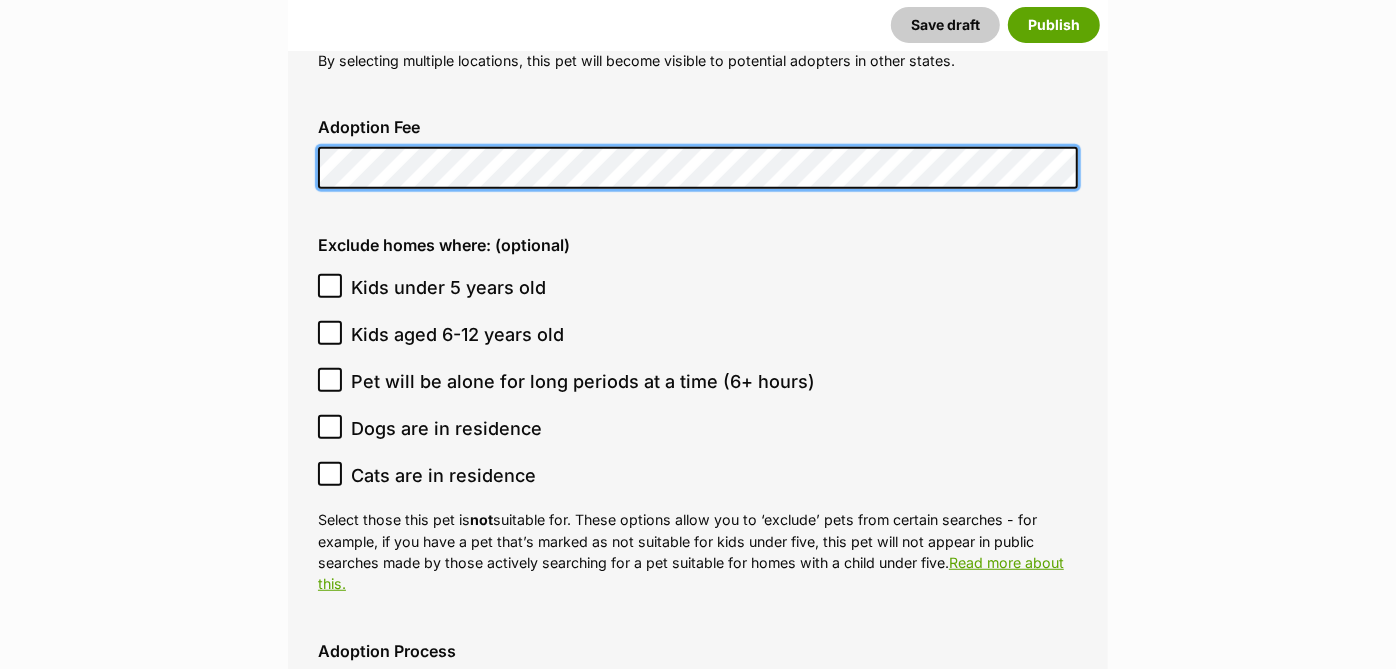 scroll, scrollTop: 5211, scrollLeft: 0, axis: vertical 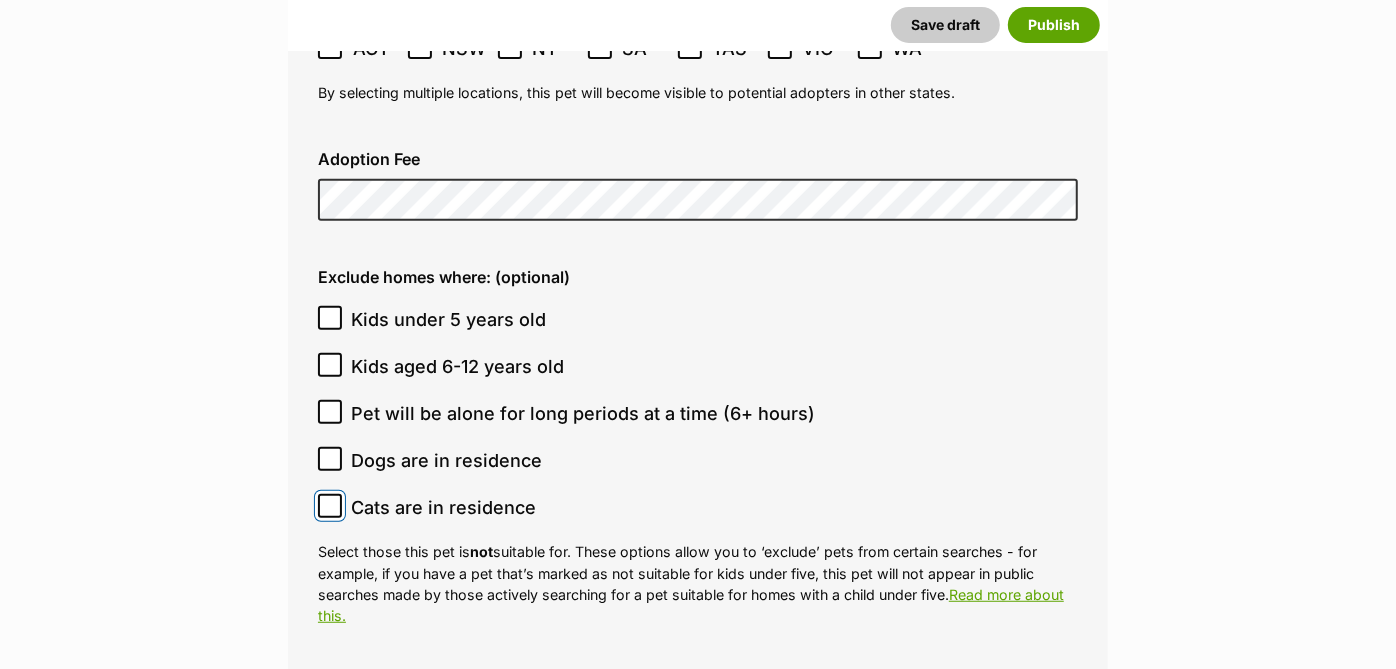 click on "Cats are in residence" at bounding box center [330, 506] 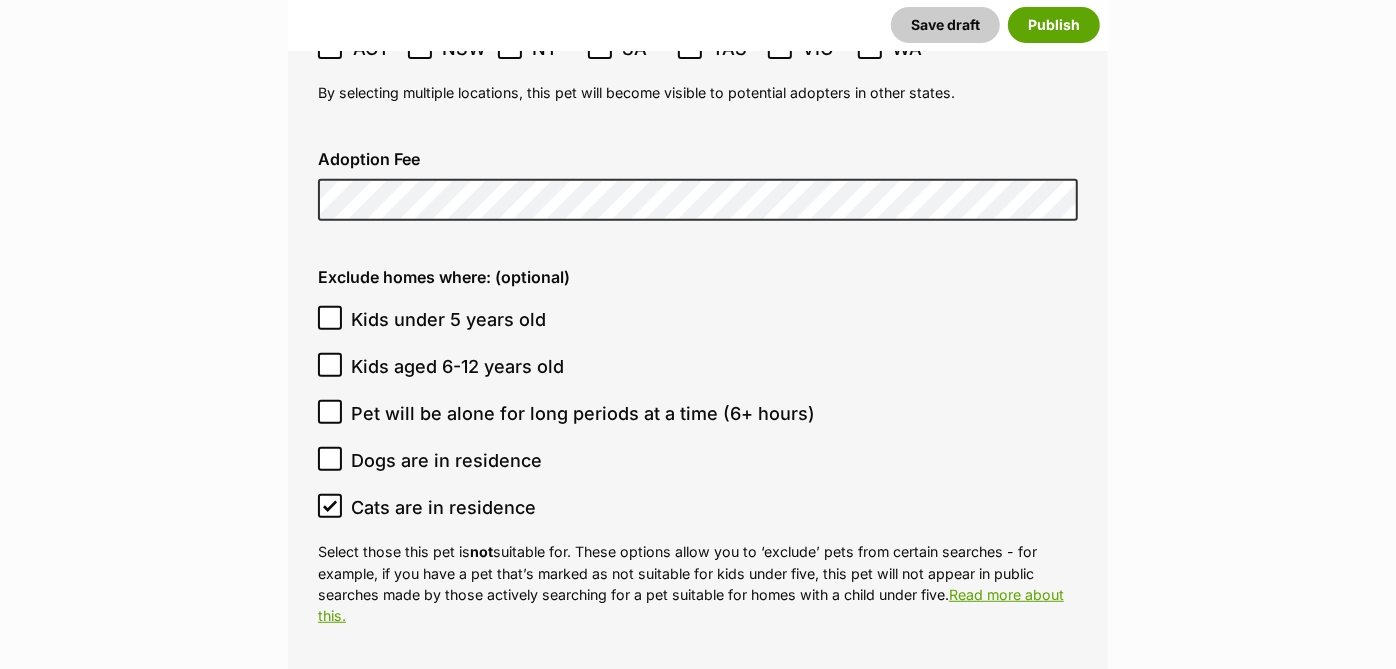 click 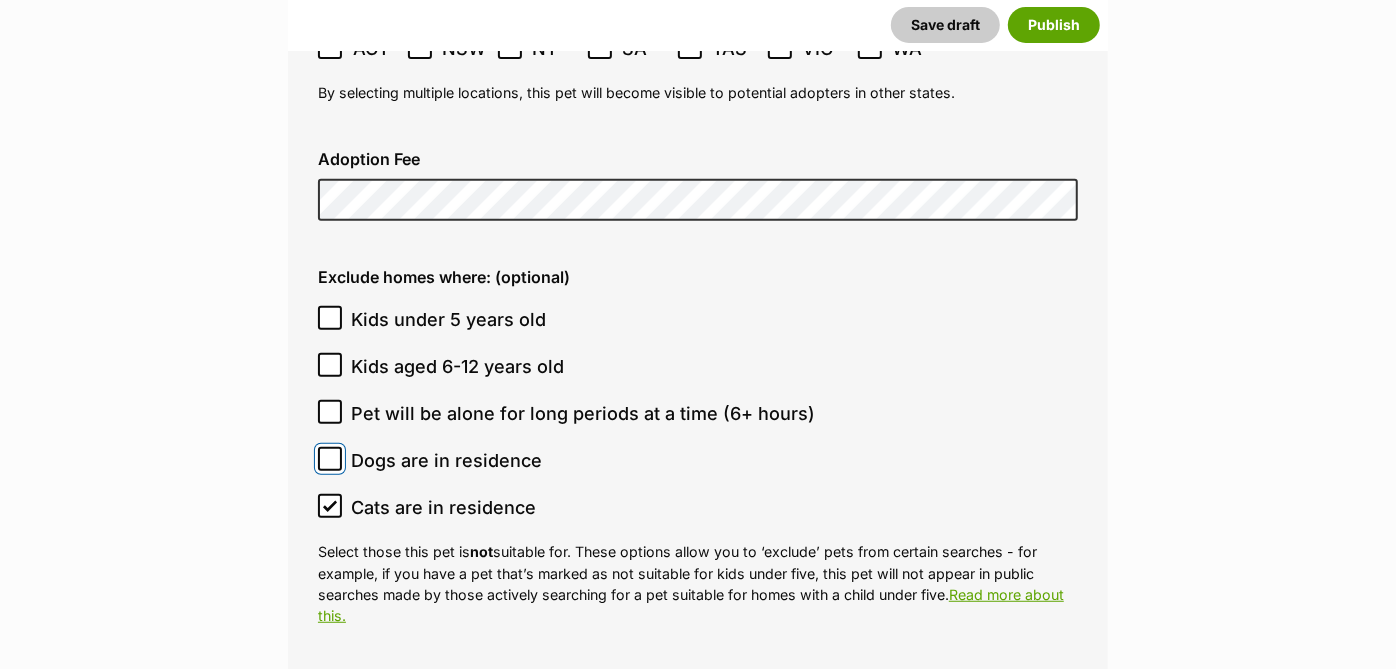 click on "Dogs are in residence" at bounding box center [330, 459] 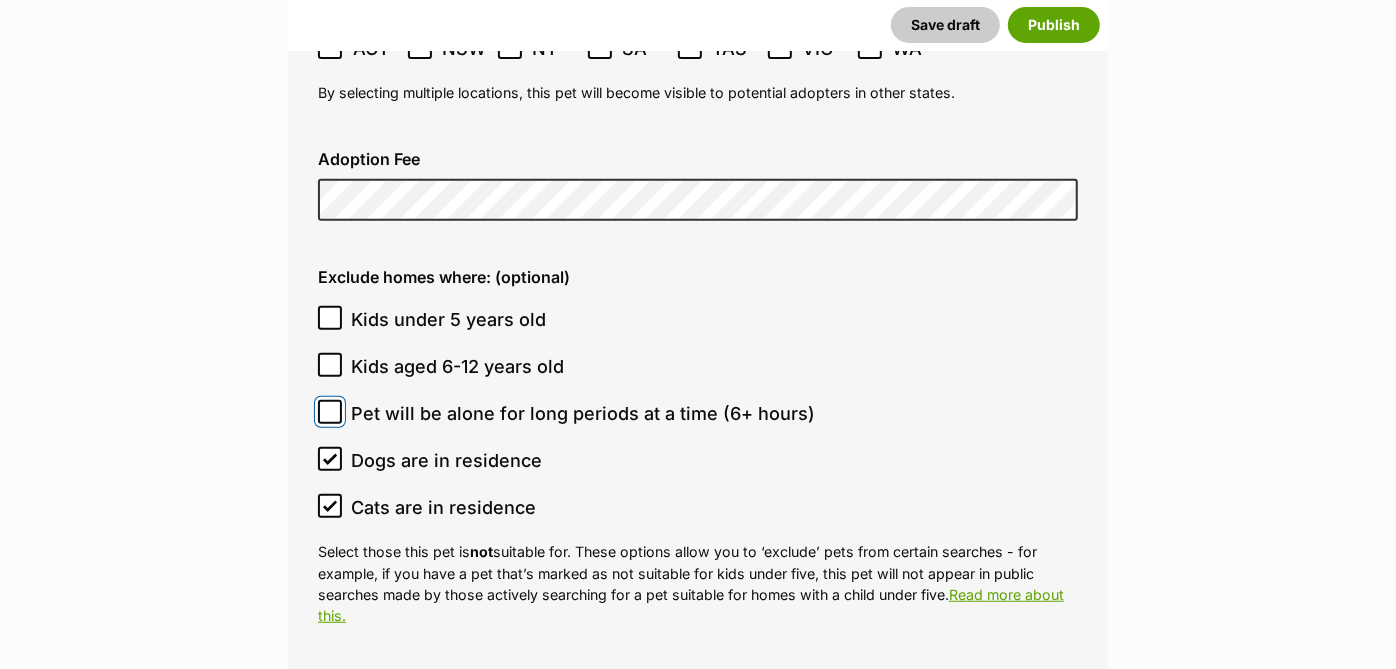 click on "Pet will be alone for long periods at a time (6+ hours)" at bounding box center (330, 412) 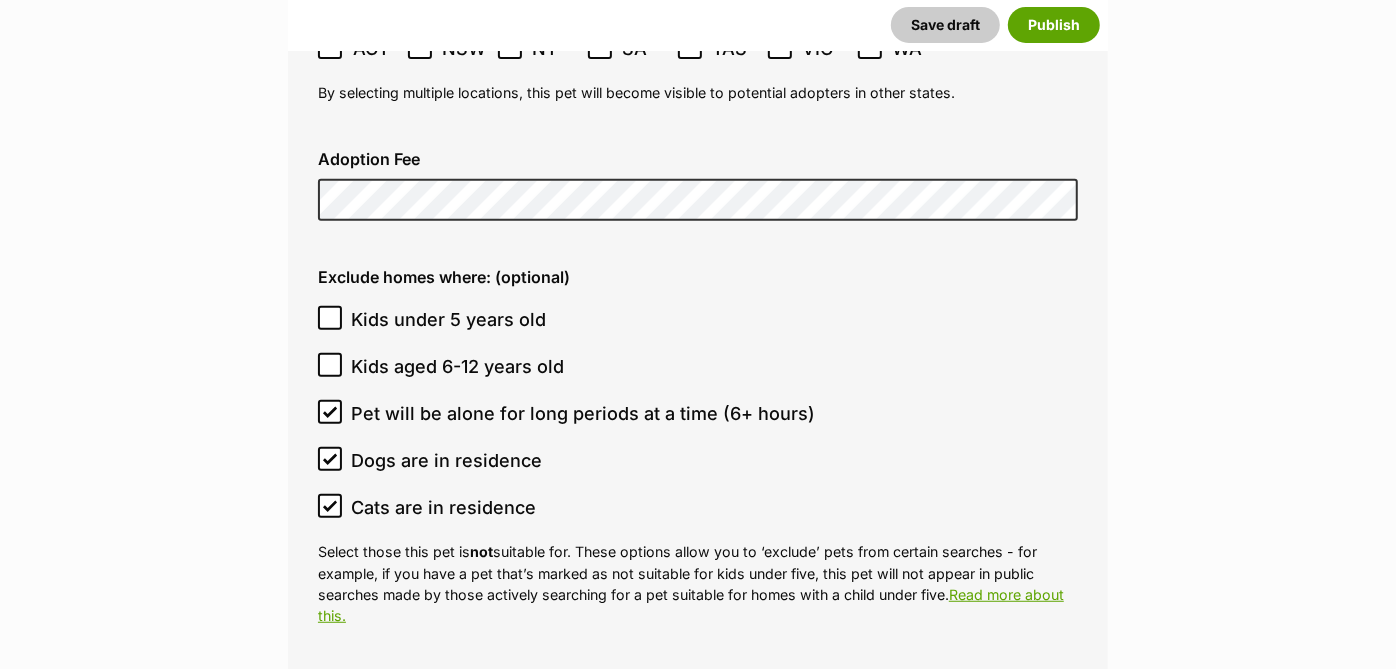 click 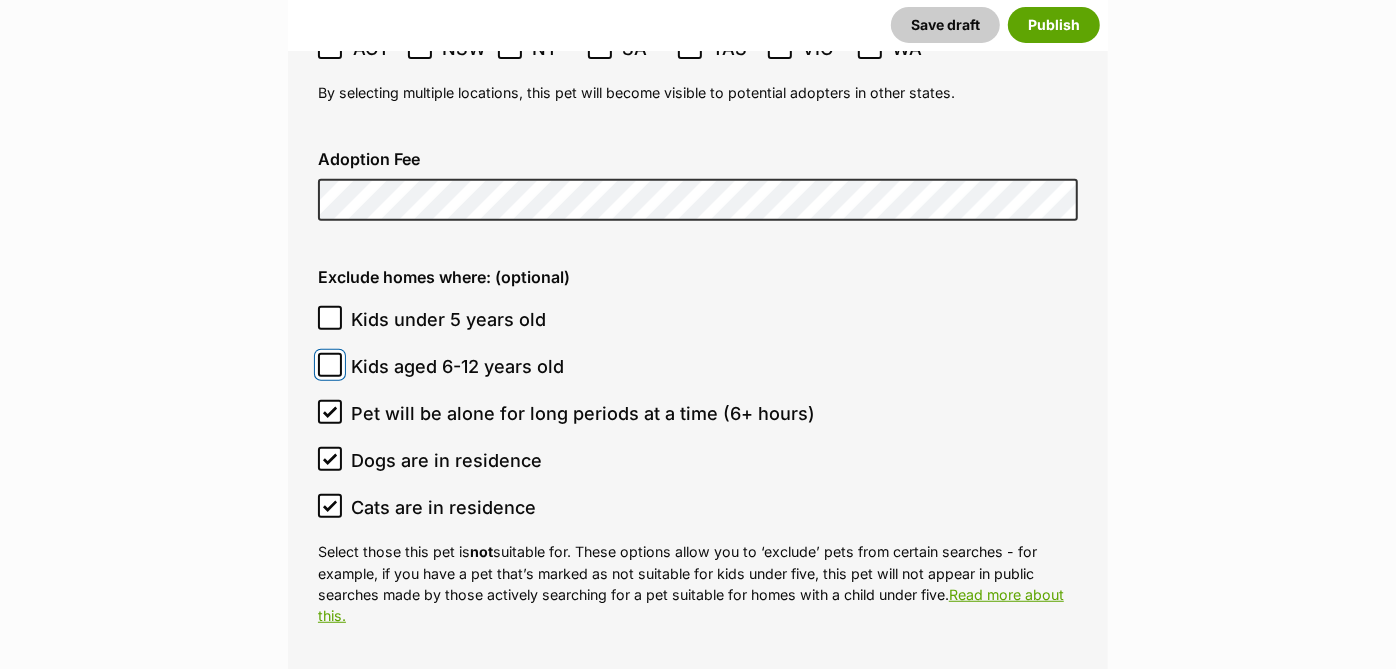 click on "Kids aged 6-12 years old" at bounding box center (330, 365) 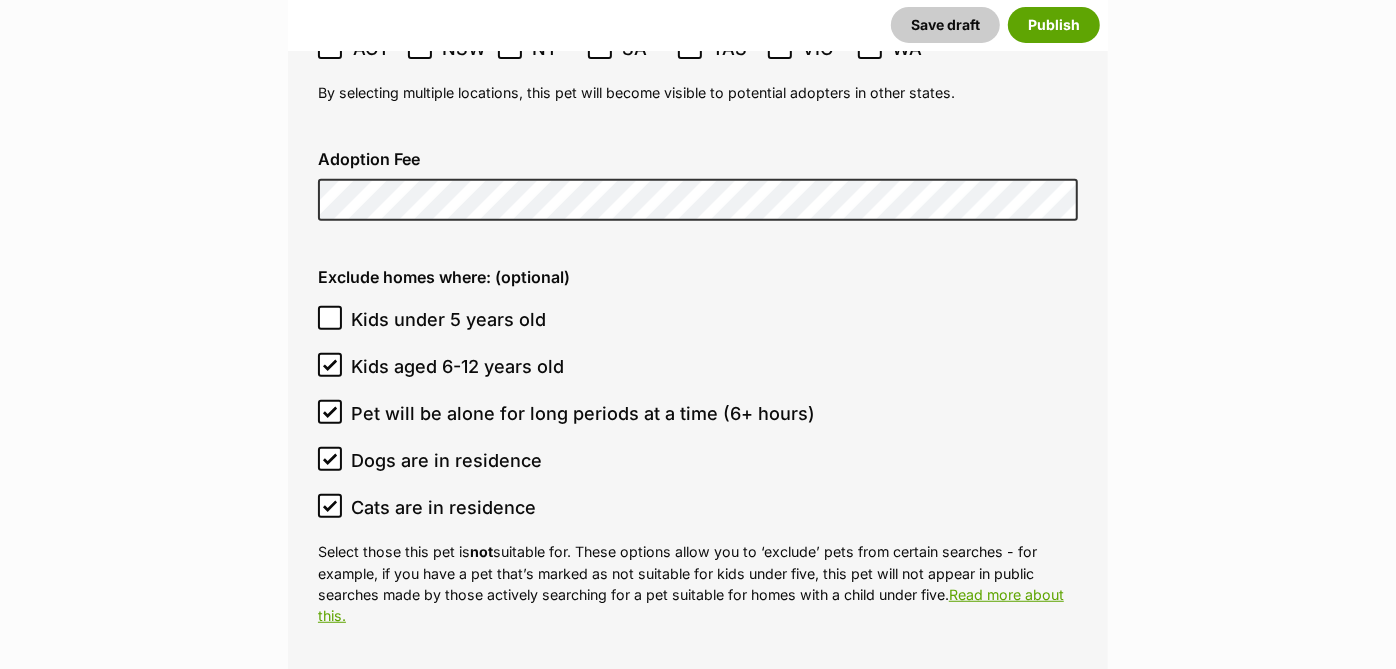 click 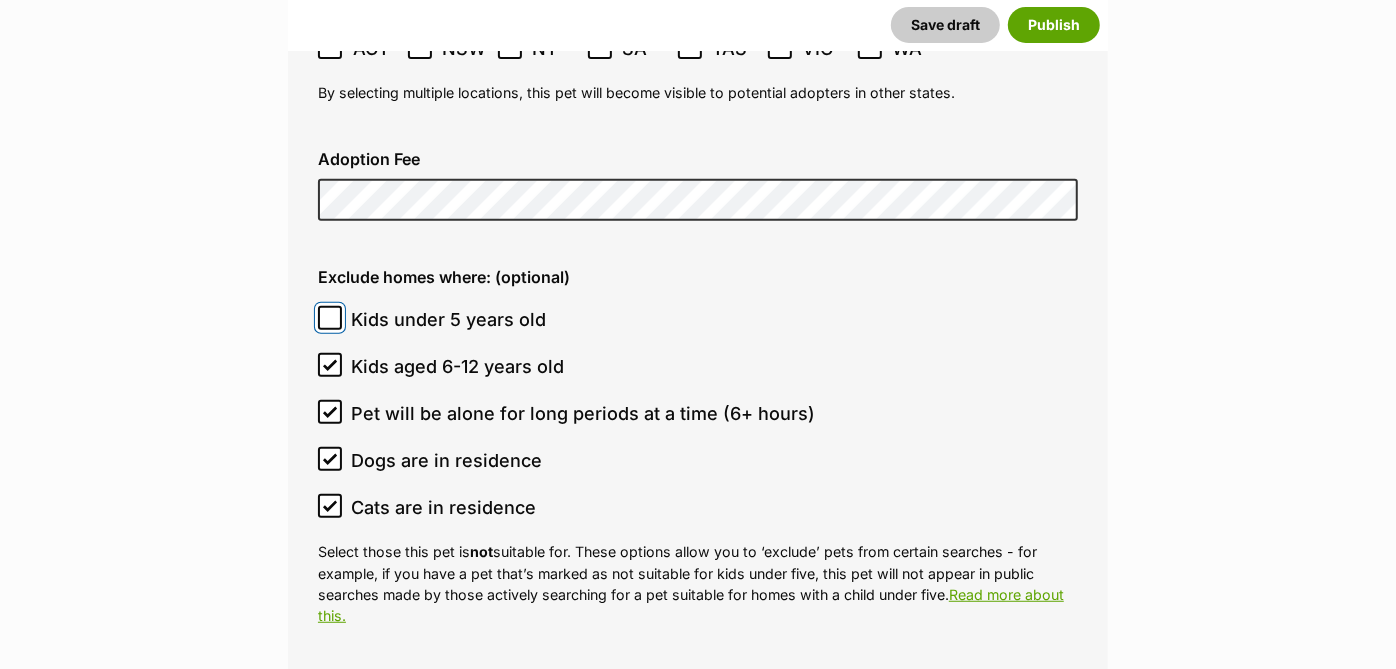 click on "Kids under 5 years old" at bounding box center [330, 318] 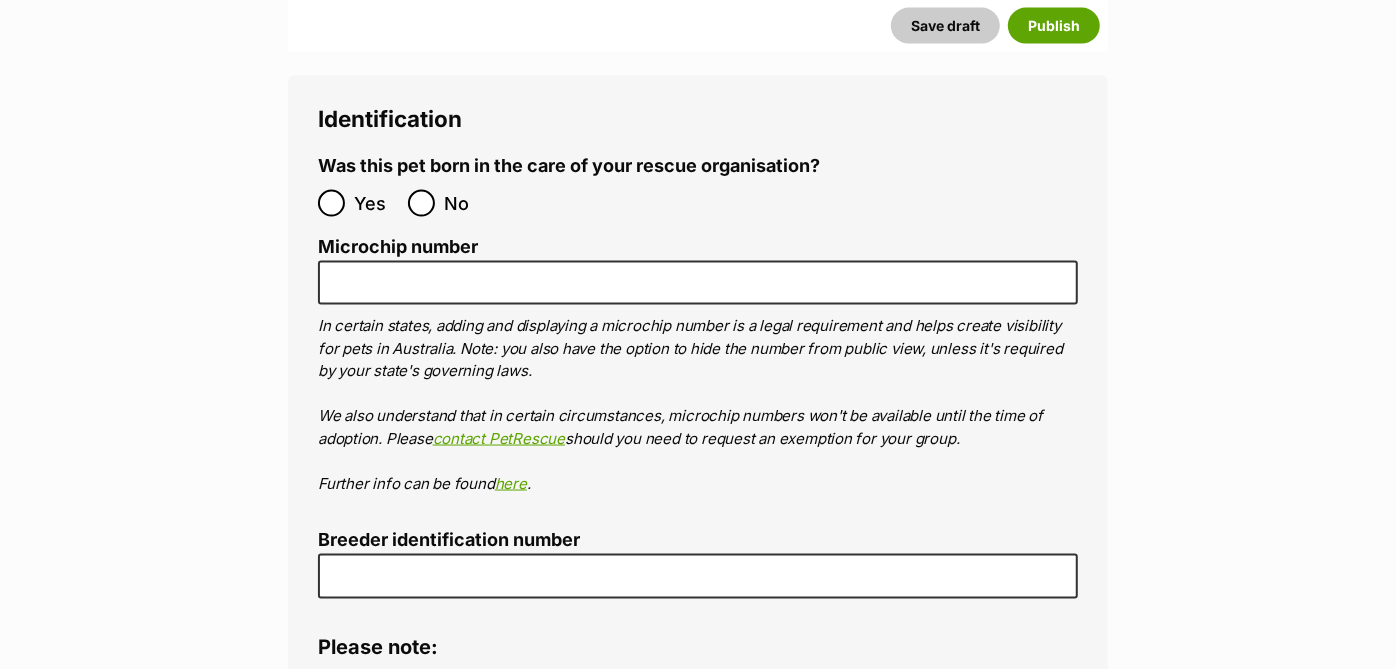 scroll, scrollTop: 6525, scrollLeft: 0, axis: vertical 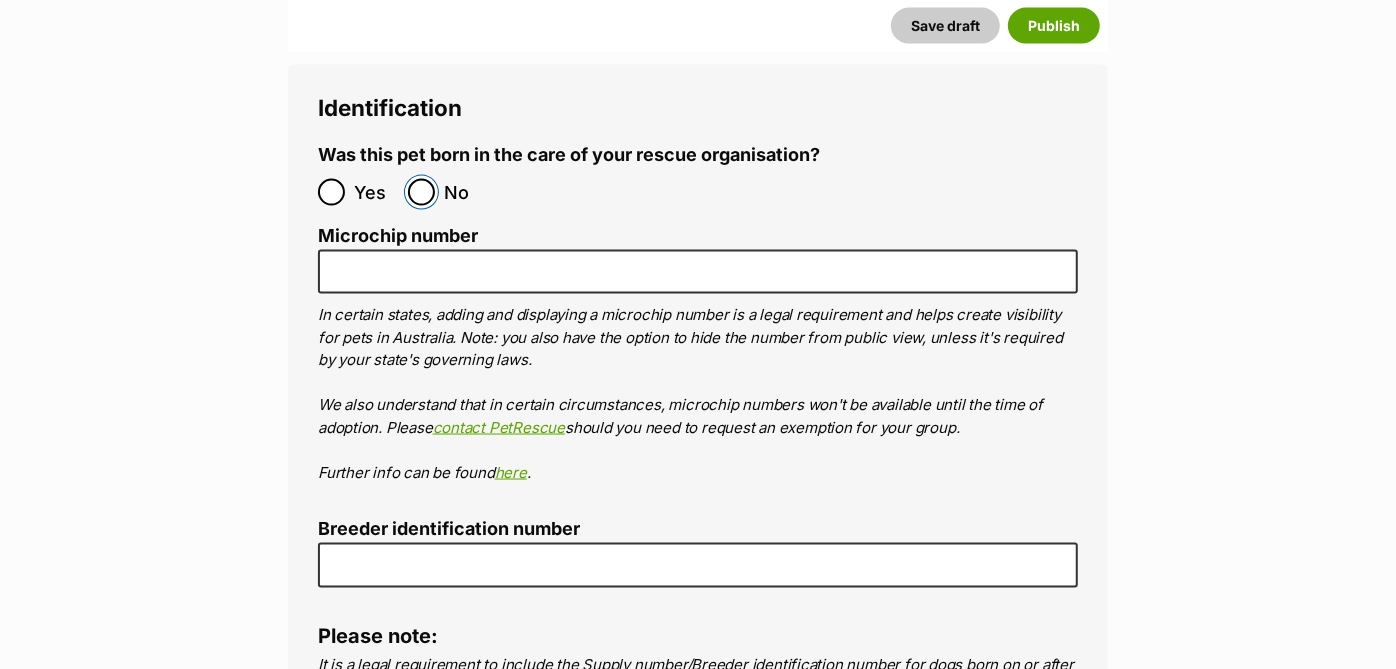 click on "No" at bounding box center [421, 192] 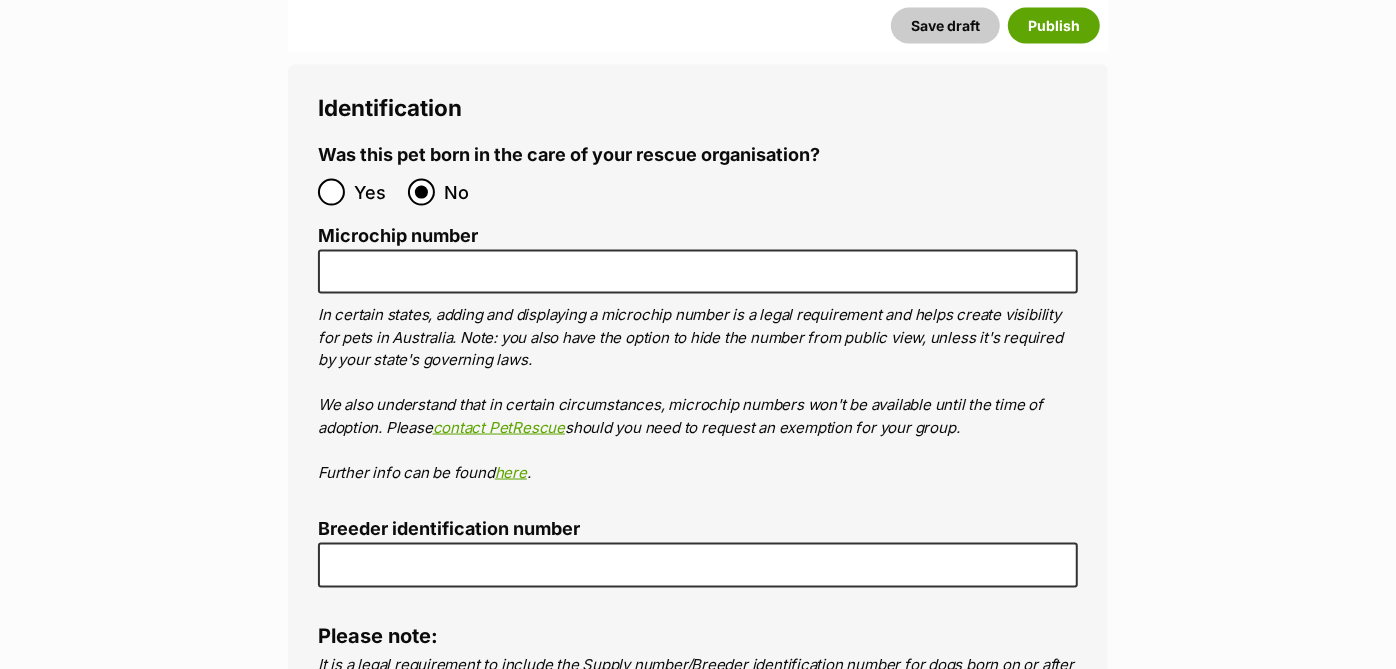 click on "Microchip number
In certain states, adding and displaying a microchip number is a legal requirement and helps create visibility for pets in Australia. Note: you also have the option to hide the number from public view, unless it's required by your state's governing laws. We also understand that in certain circumstances, microchip numbers won't be available until the time of adoption. Please  contact PetRescue  should you need to request an exemption for your group. Further info can be found  here ." at bounding box center [698, 355] 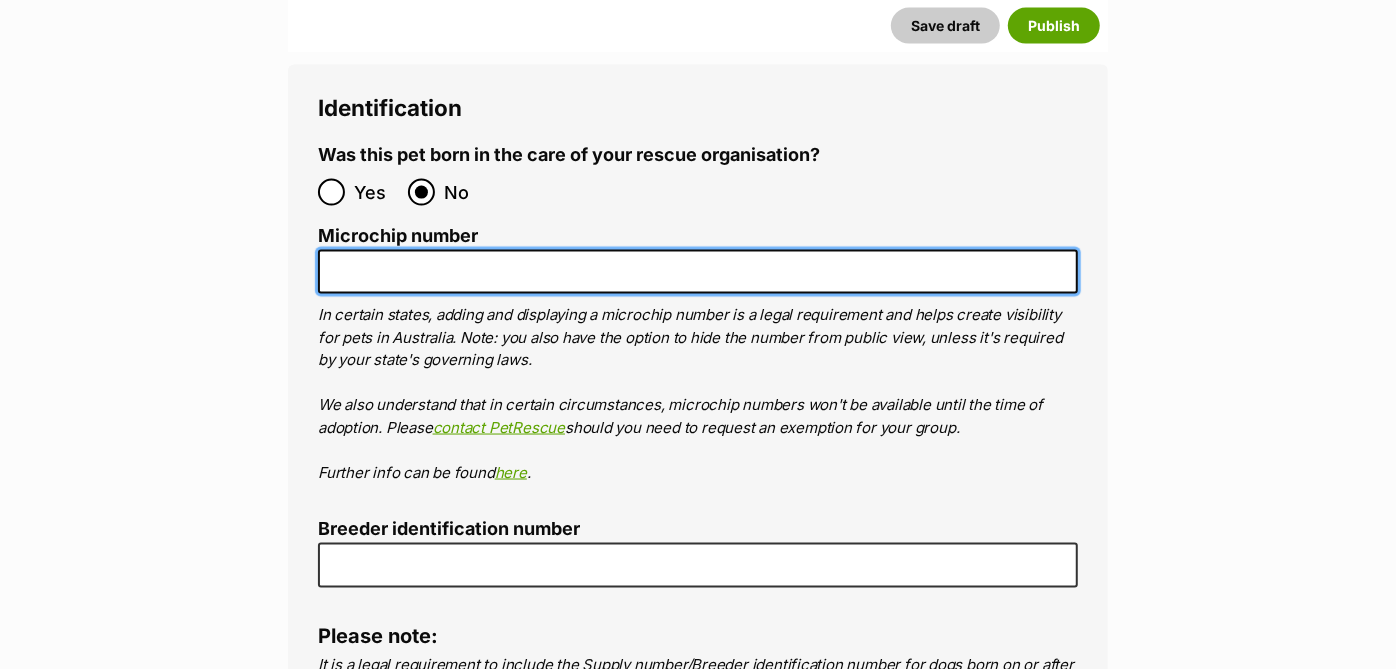 click on "Microchip number" at bounding box center (698, 272) 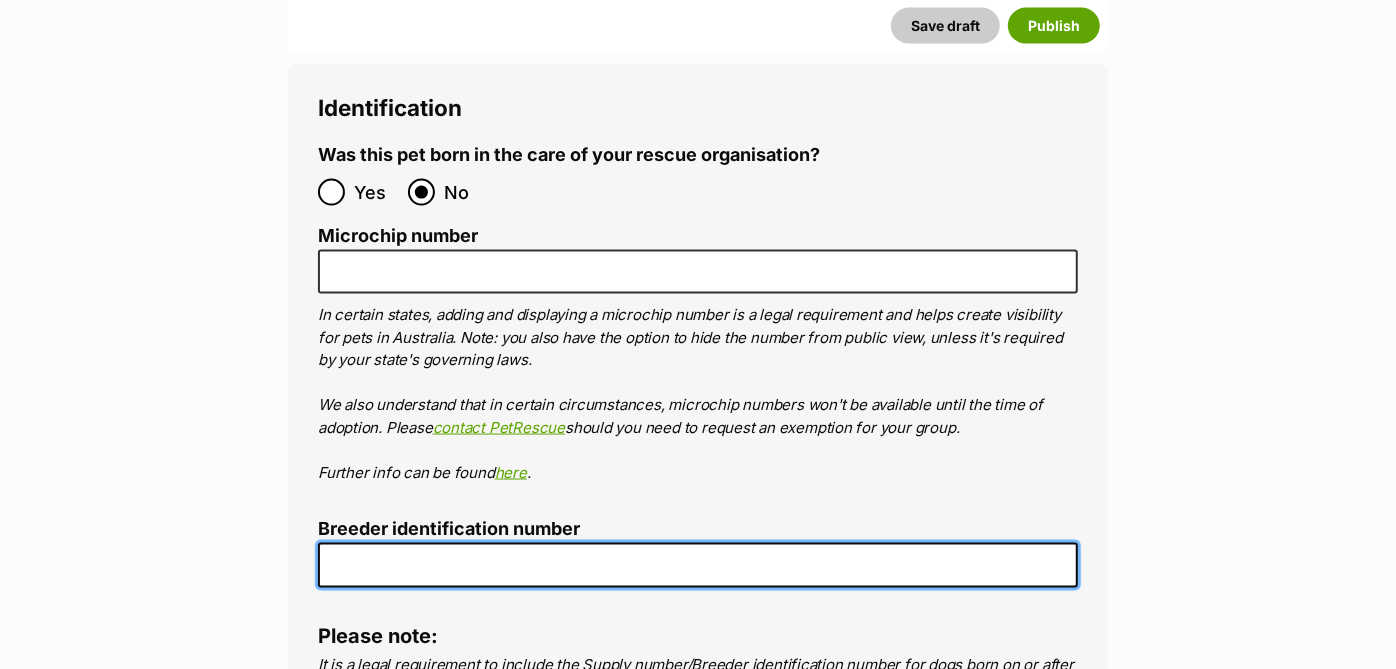 click on "Breeder identification number" at bounding box center (698, 565) 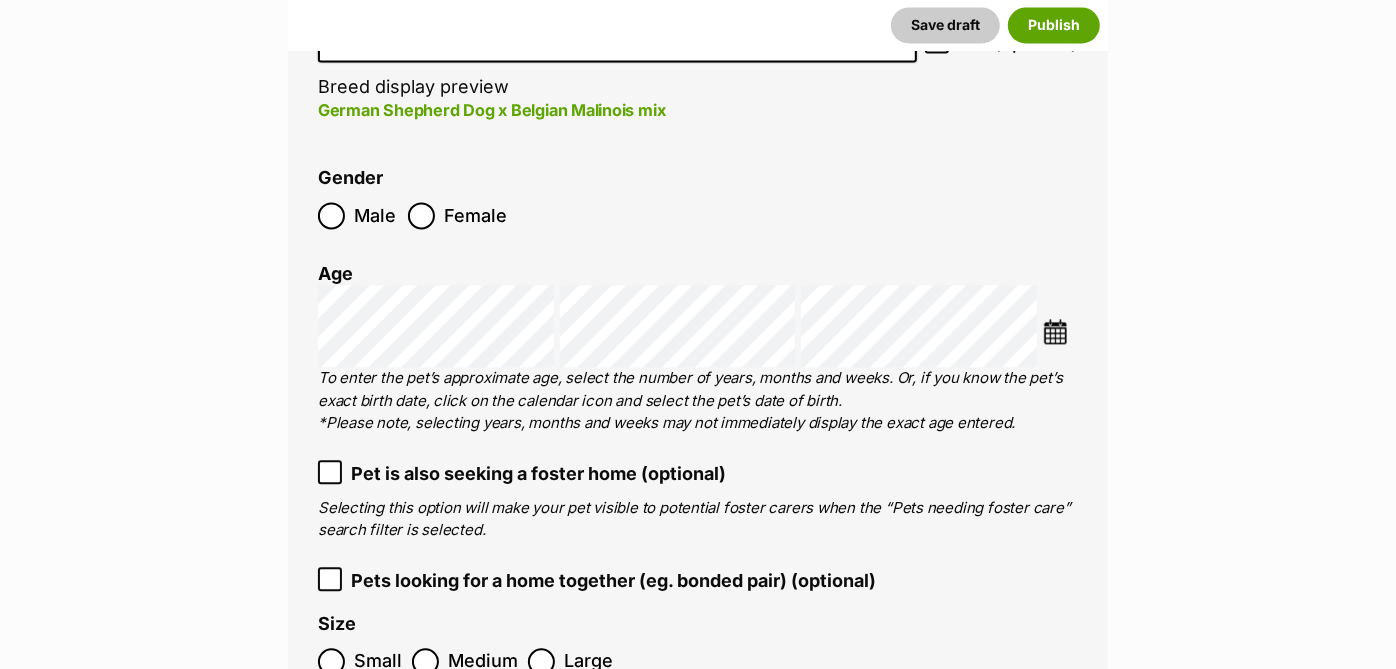 scroll, scrollTop: 2700, scrollLeft: 0, axis: vertical 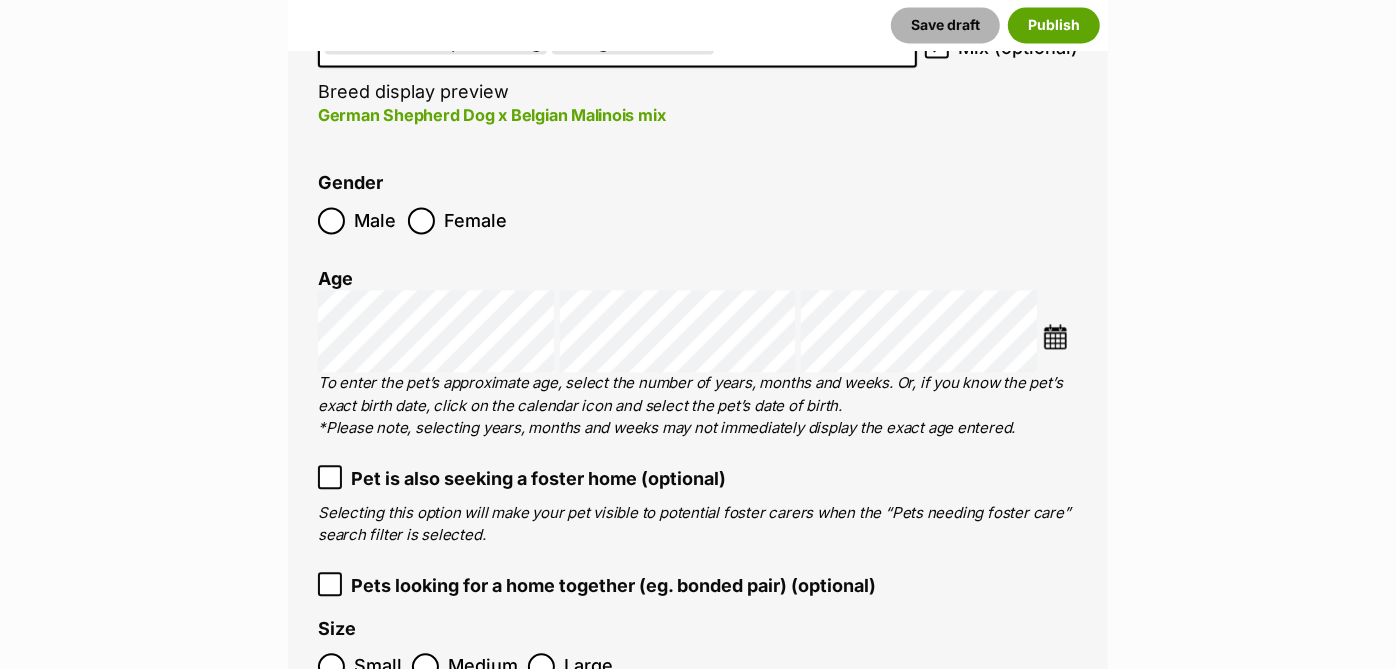 click on "Save draft" at bounding box center (945, 25) 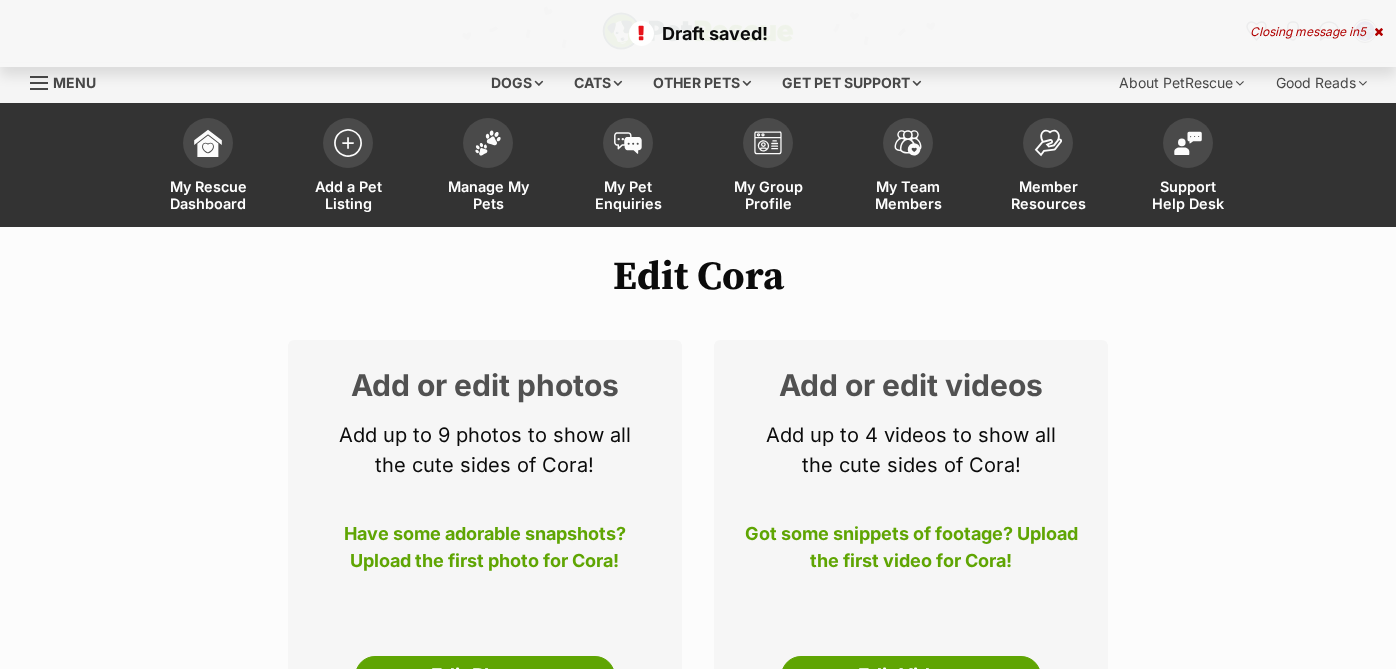 scroll, scrollTop: 0, scrollLeft: 0, axis: both 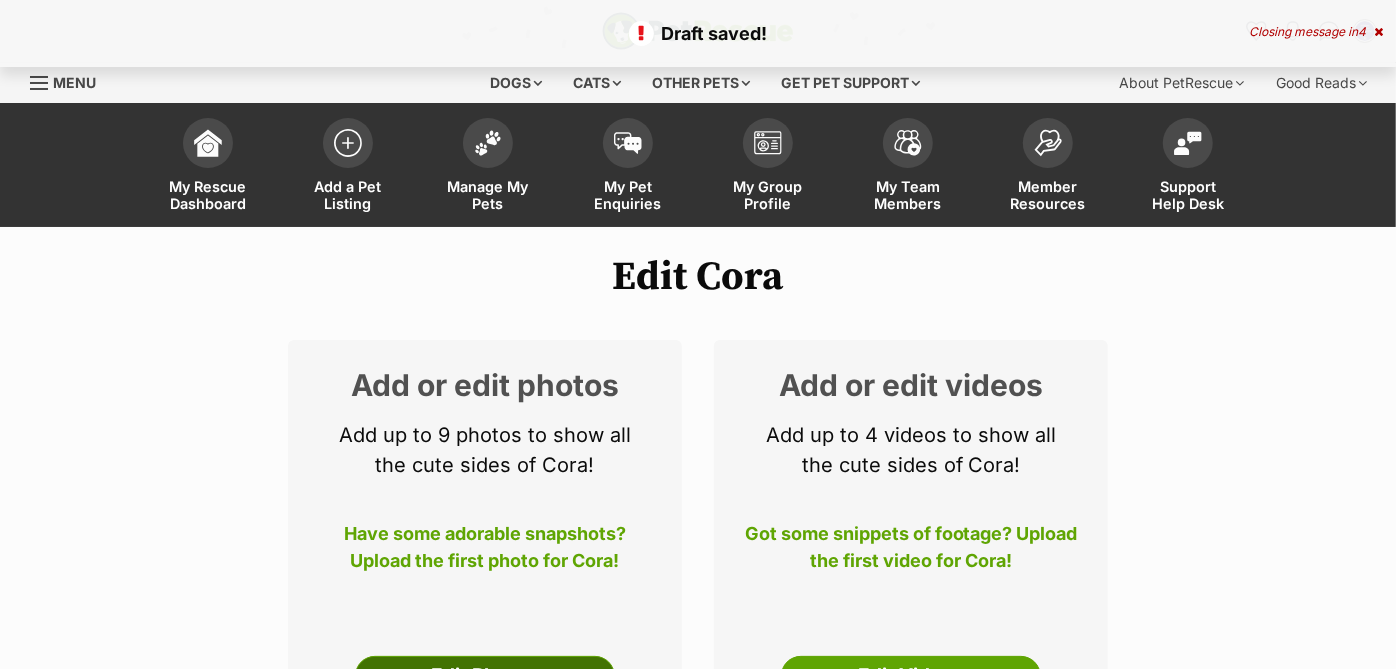 click on "Edit Photos" at bounding box center (485, 676) 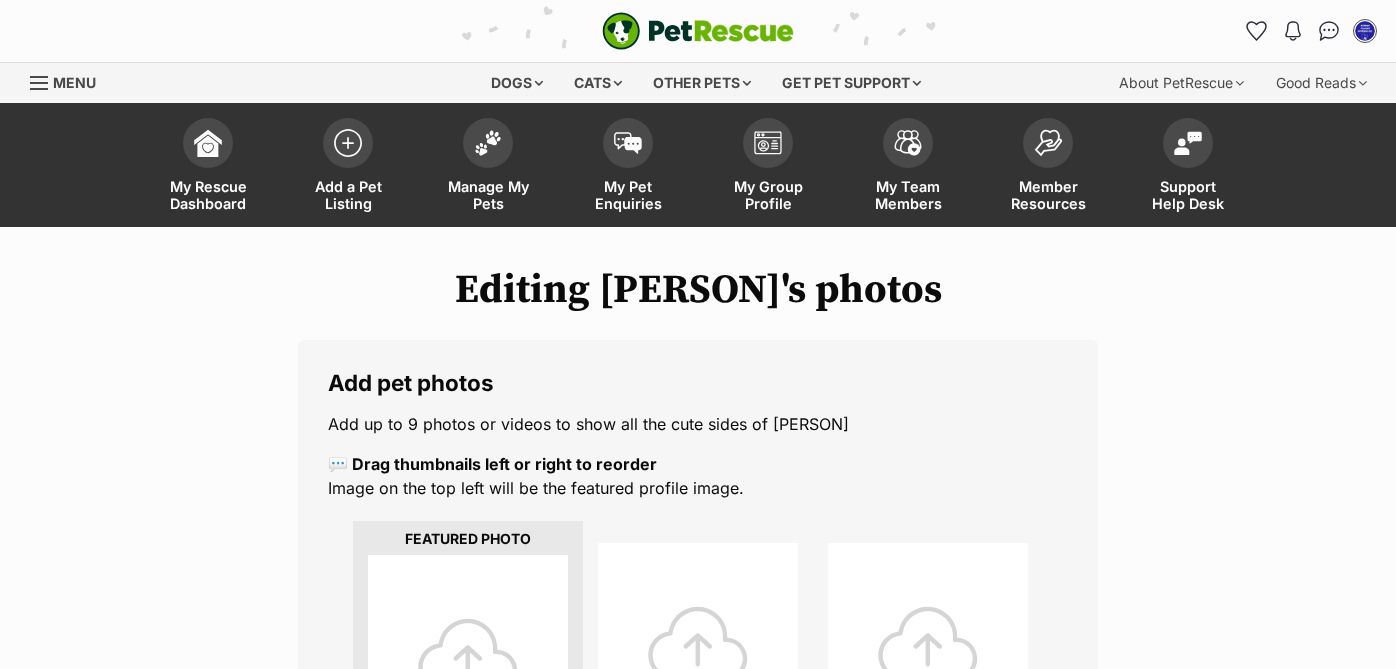 scroll, scrollTop: 0, scrollLeft: 0, axis: both 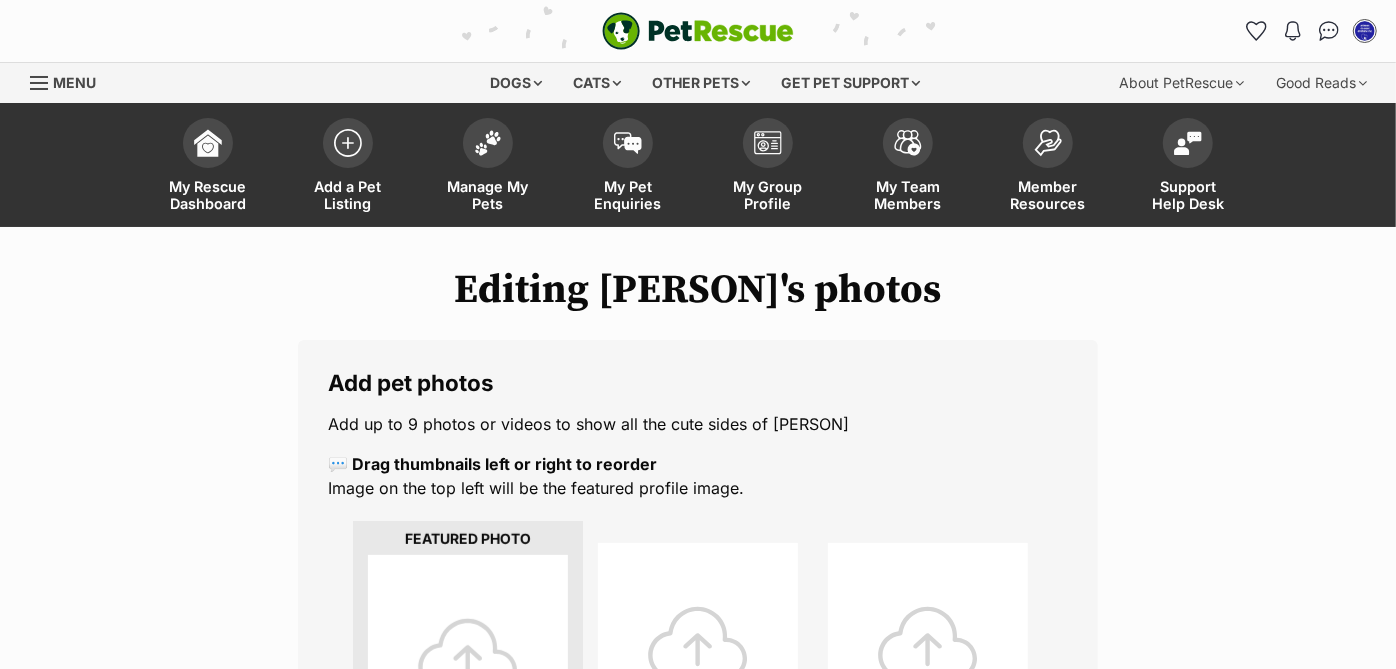 click at bounding box center (468, 655) 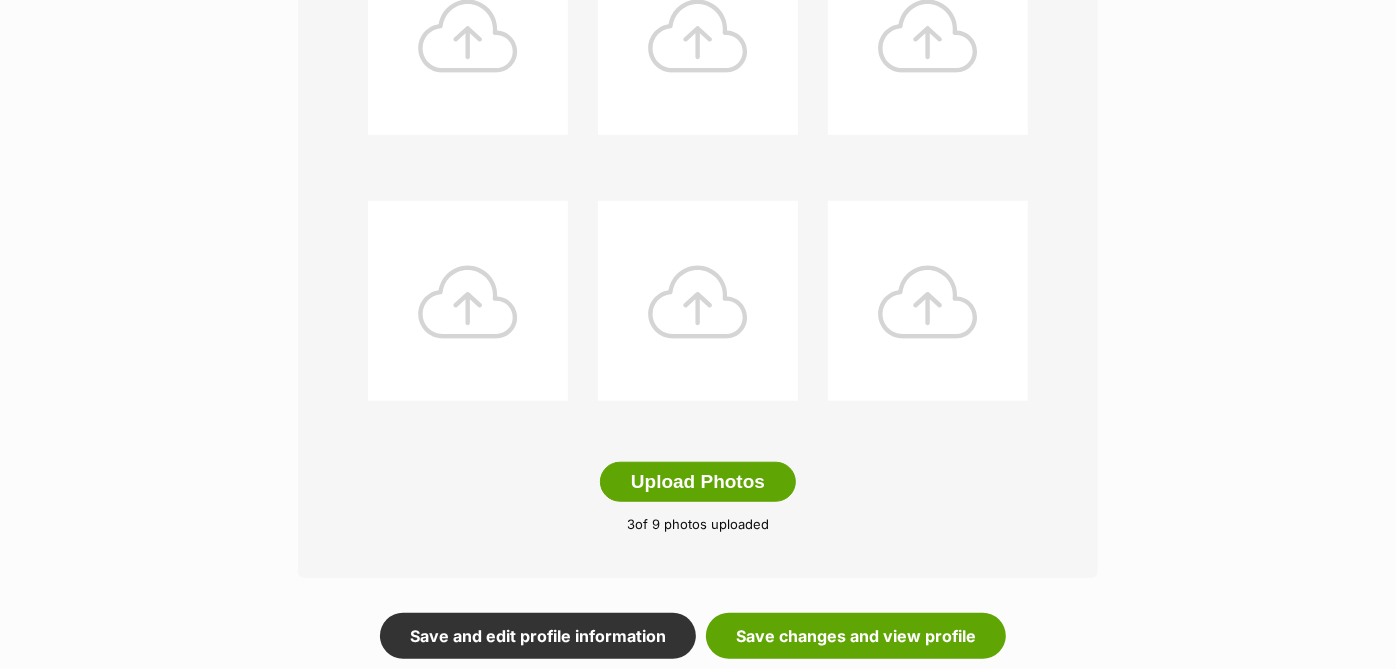 scroll, scrollTop: 943, scrollLeft: 0, axis: vertical 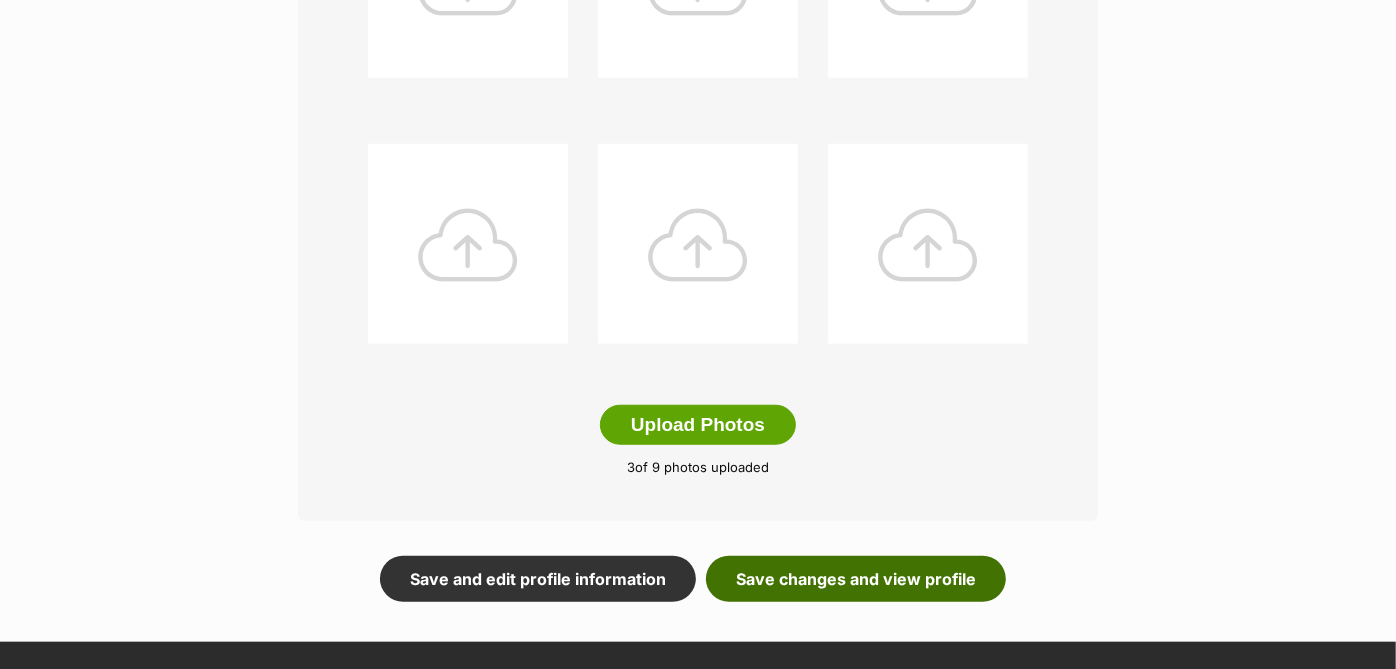 click on "Save changes and view profile" at bounding box center [856, 579] 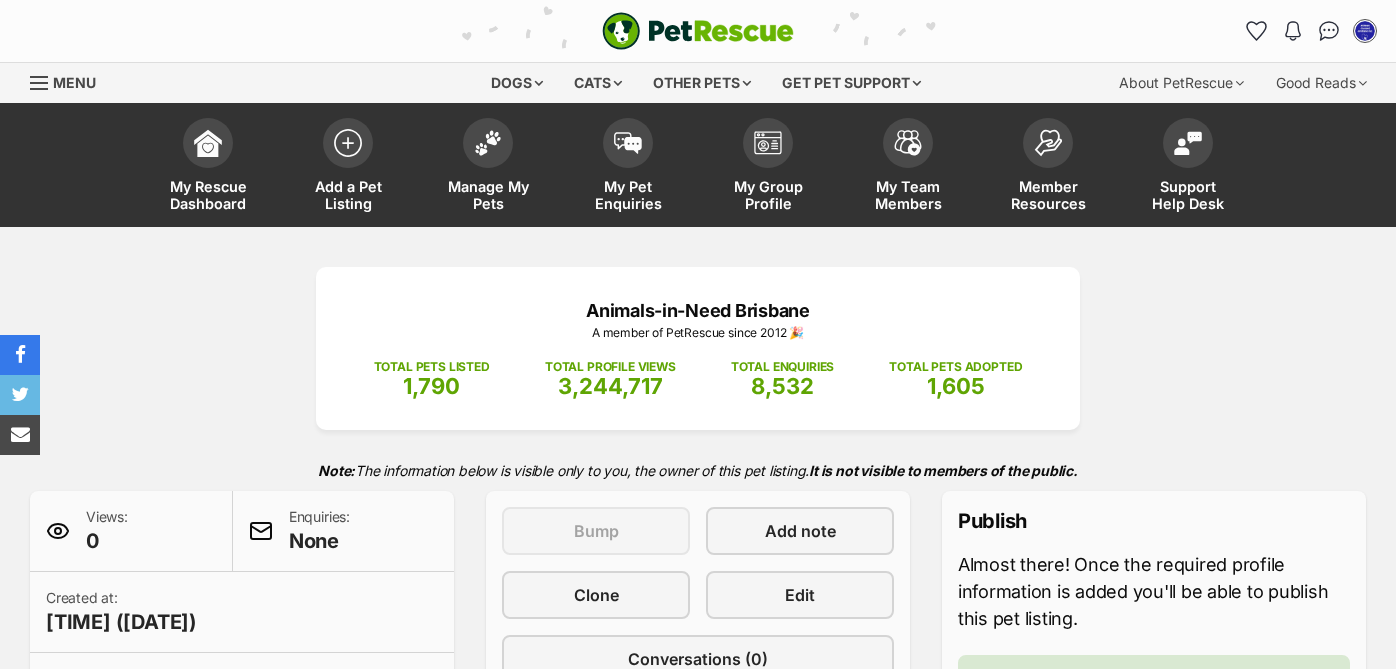 scroll, scrollTop: 0, scrollLeft: 0, axis: both 